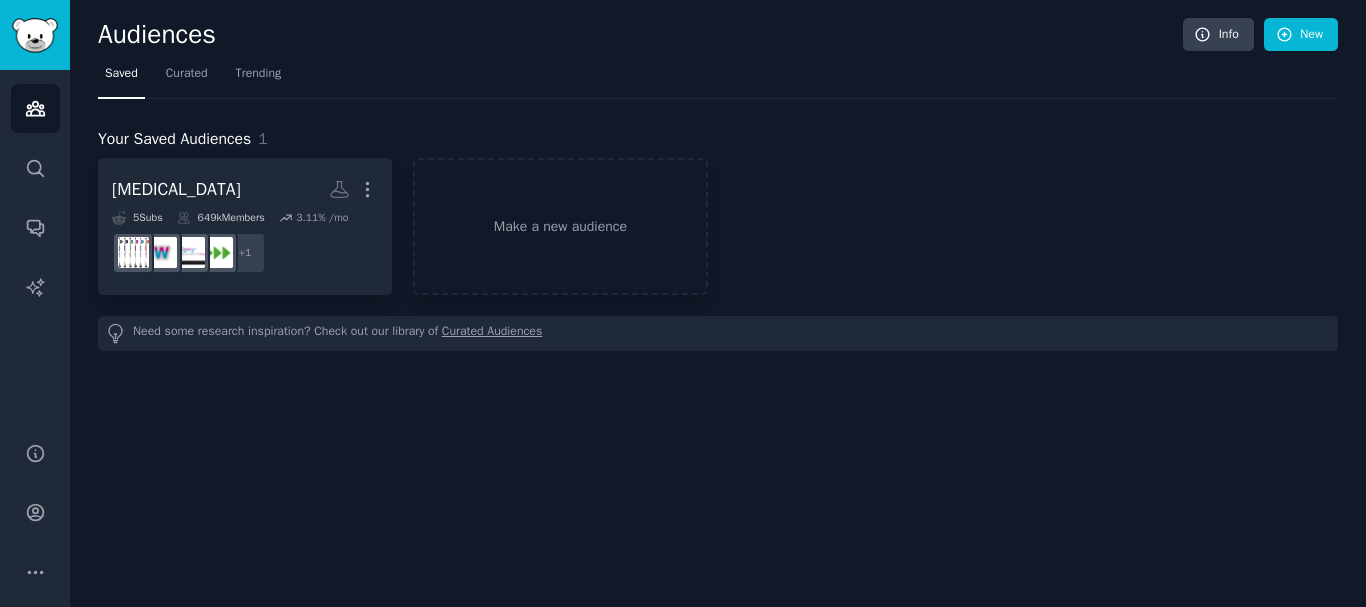 scroll, scrollTop: 0, scrollLeft: 0, axis: both 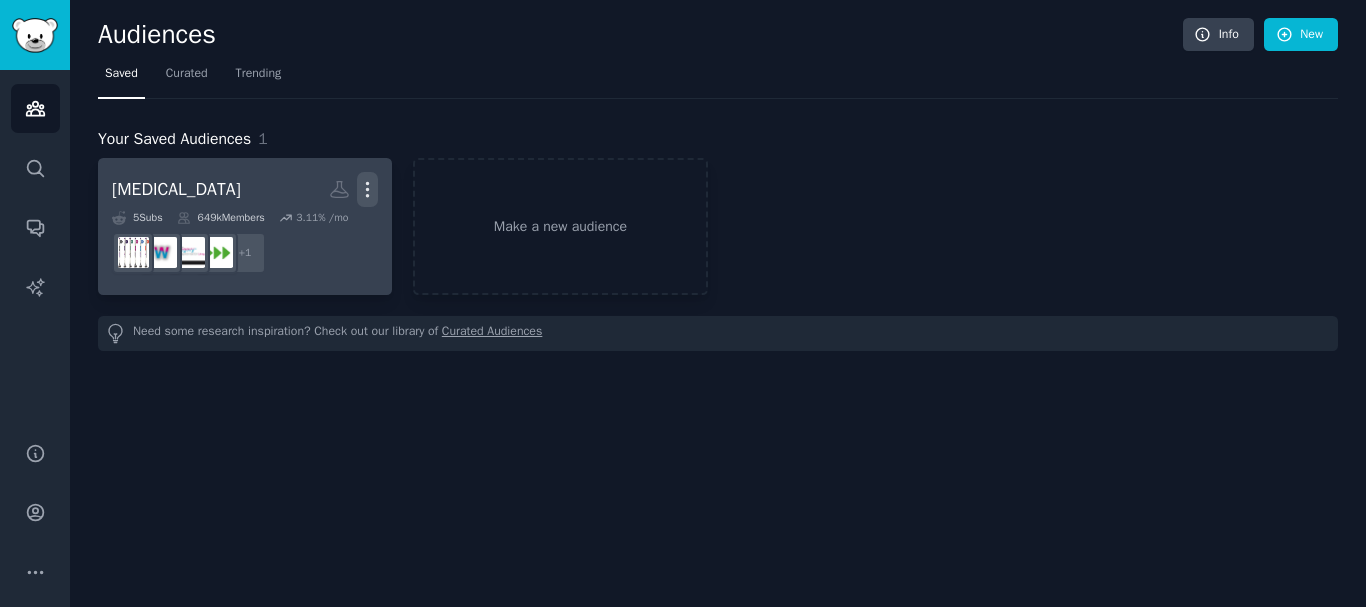 click 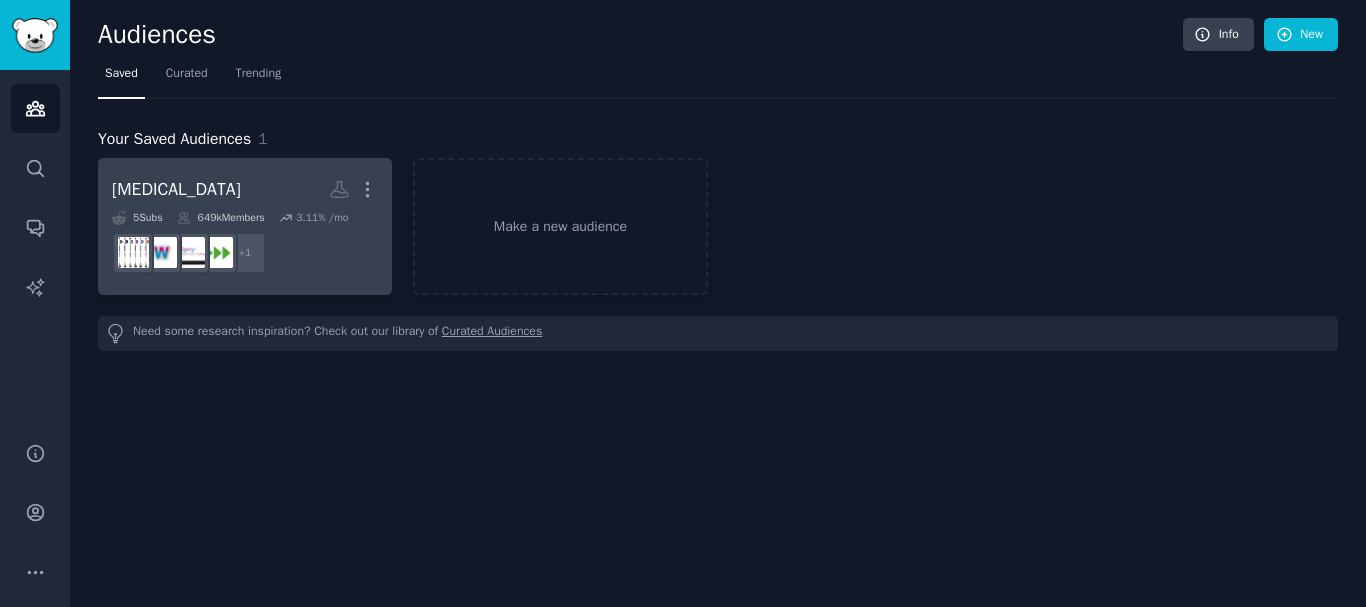 click on "[MEDICAL_DATA] Custom Audience More View Delete" at bounding box center (245, 189) 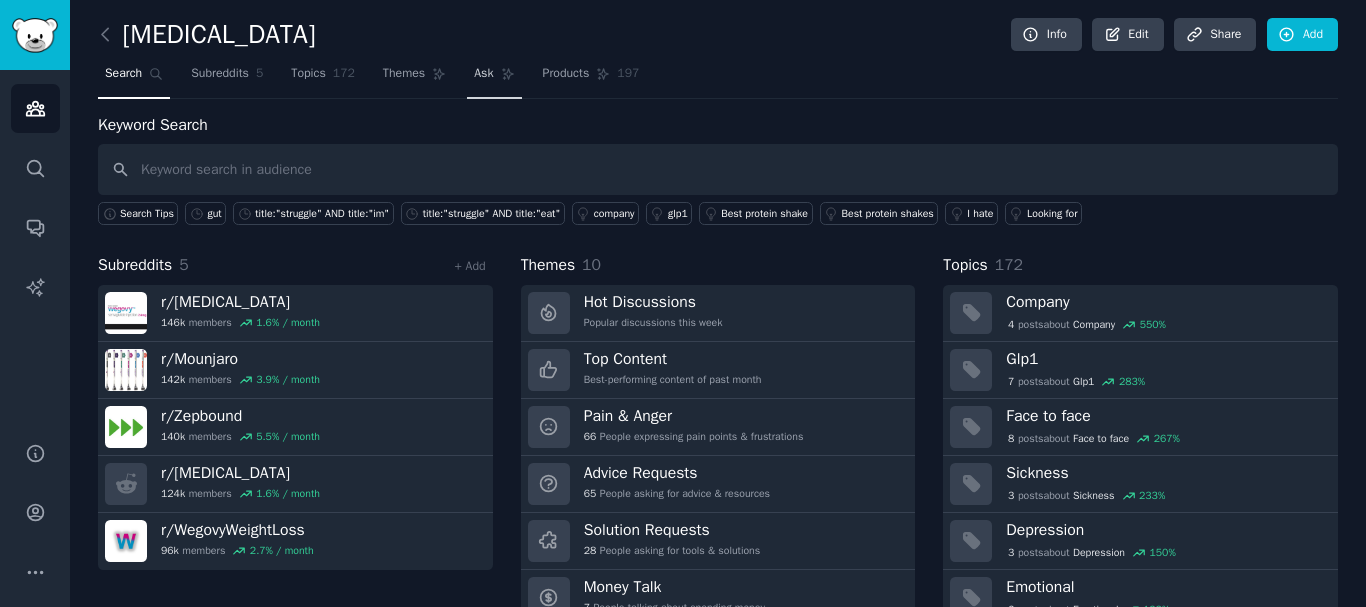 click on "Ask" at bounding box center [494, 78] 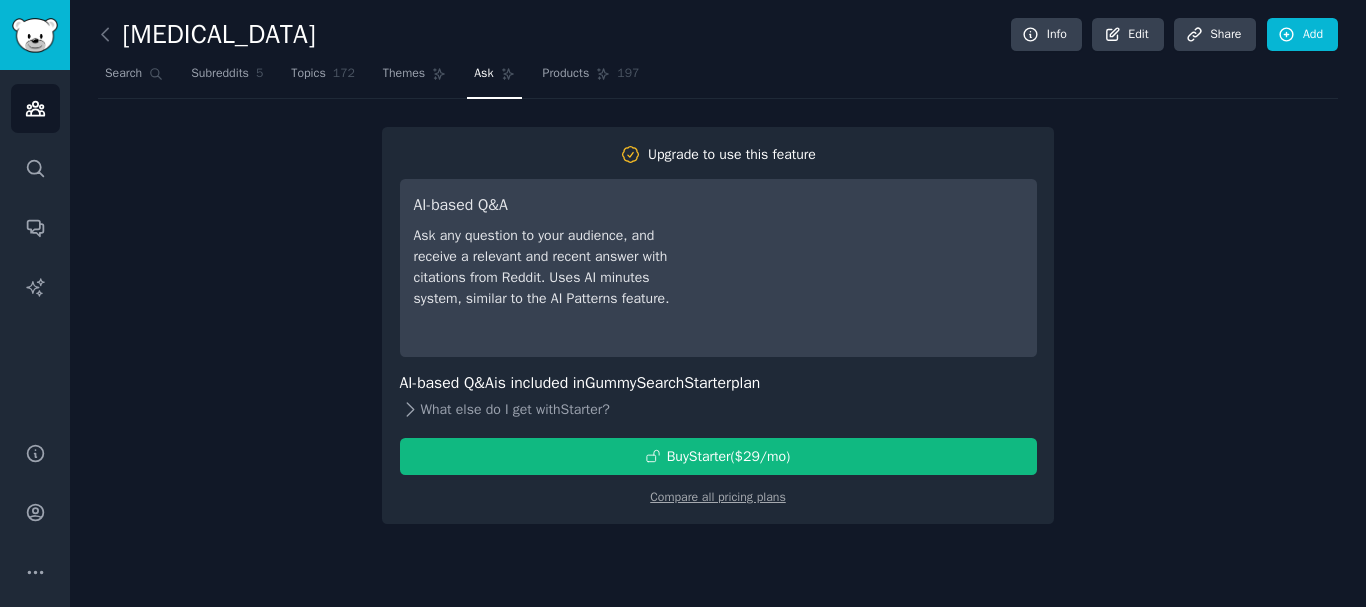 click 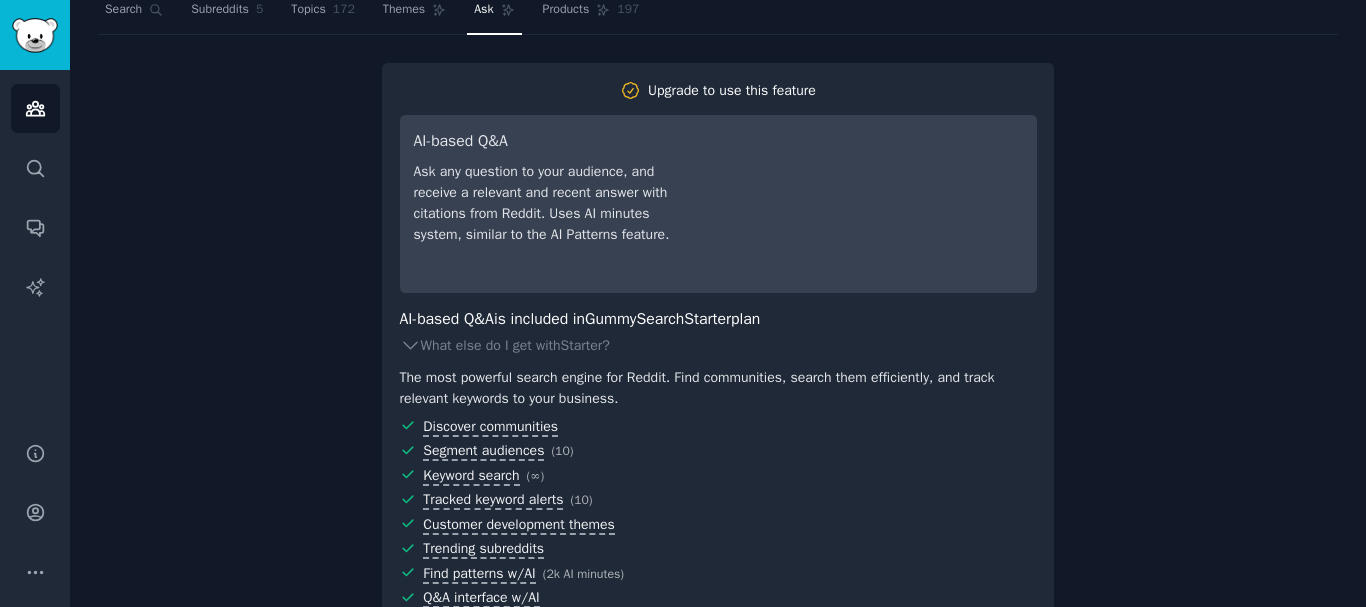 scroll, scrollTop: 100, scrollLeft: 0, axis: vertical 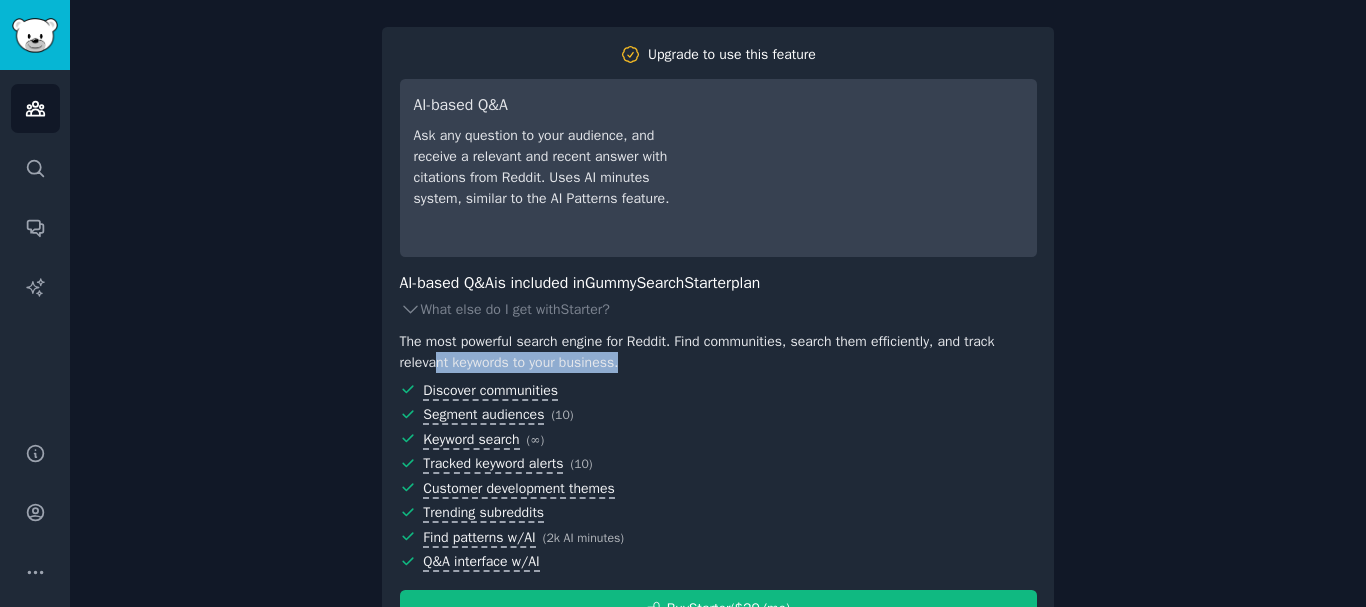 drag, startPoint x: 437, startPoint y: 359, endPoint x: 663, endPoint y: 370, distance: 226.26755 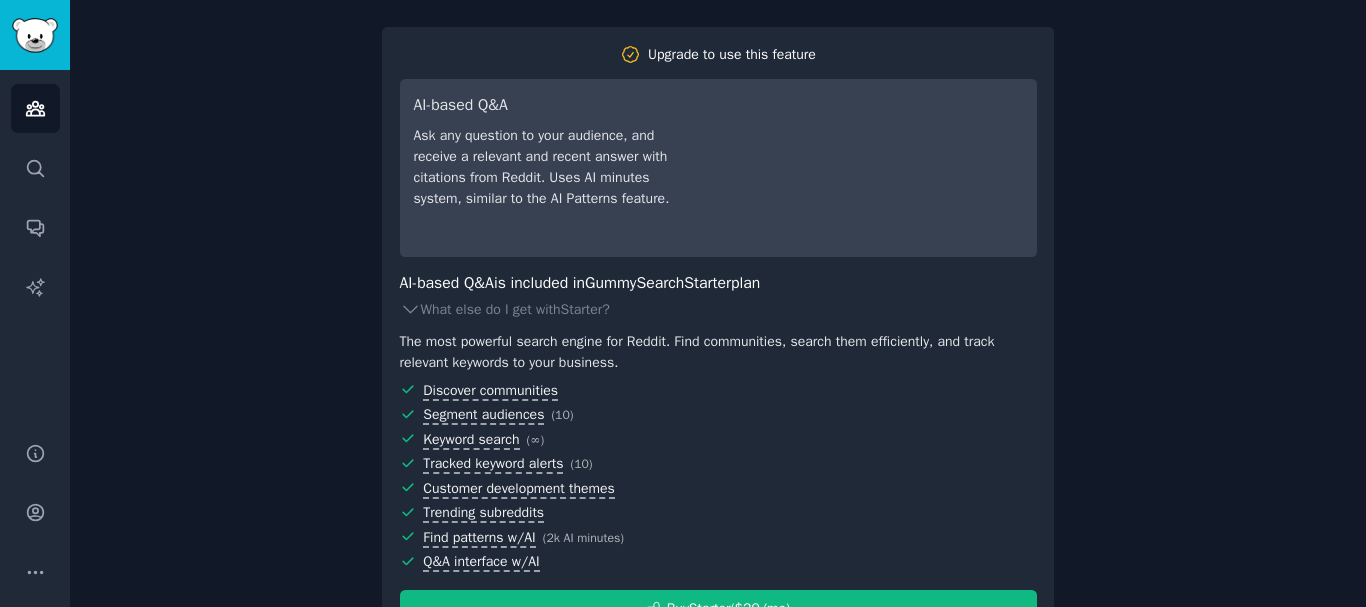 click on "Discover communities Segment audiences ( 10 ) Keyword search ( ∞ ) Tracked keyword alerts ( 10 ) Customer development themes Trending subreddits Find patterns w/AI ( 2k AI minutes ) Q&A interface w/AI" at bounding box center [718, 476] 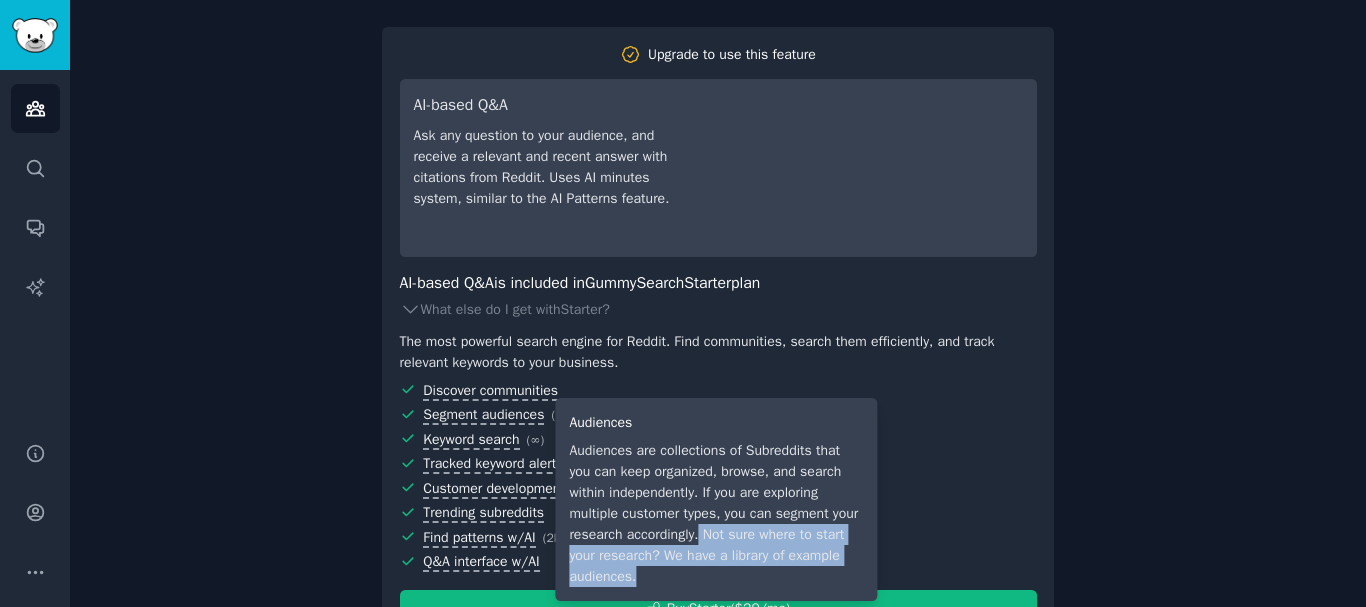 drag, startPoint x: 700, startPoint y: 540, endPoint x: 667, endPoint y: 569, distance: 43.931767 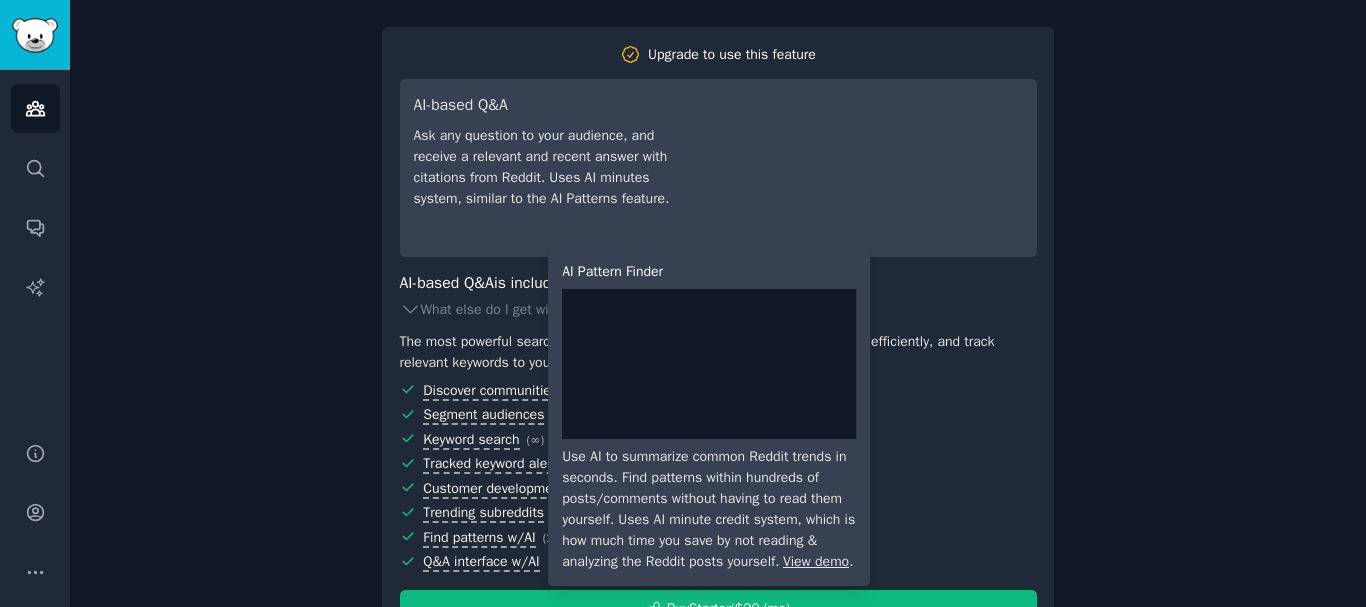 click on "Find patterns w/AI" at bounding box center (479, 538) 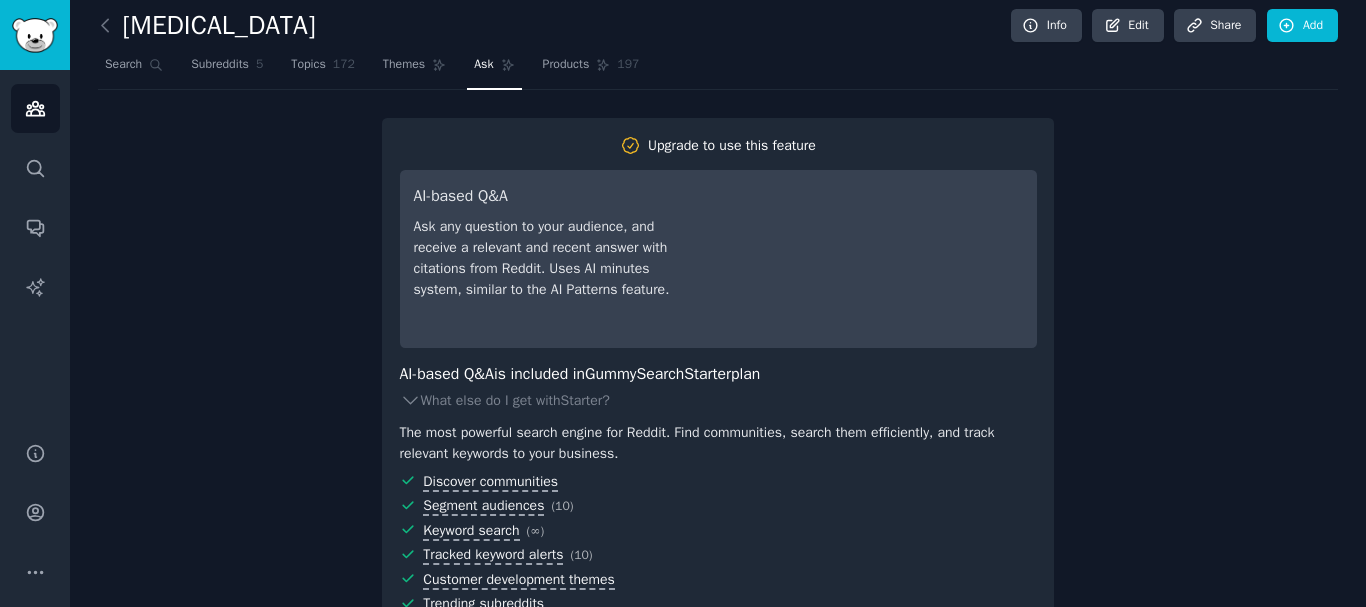 scroll, scrollTop: 0, scrollLeft: 0, axis: both 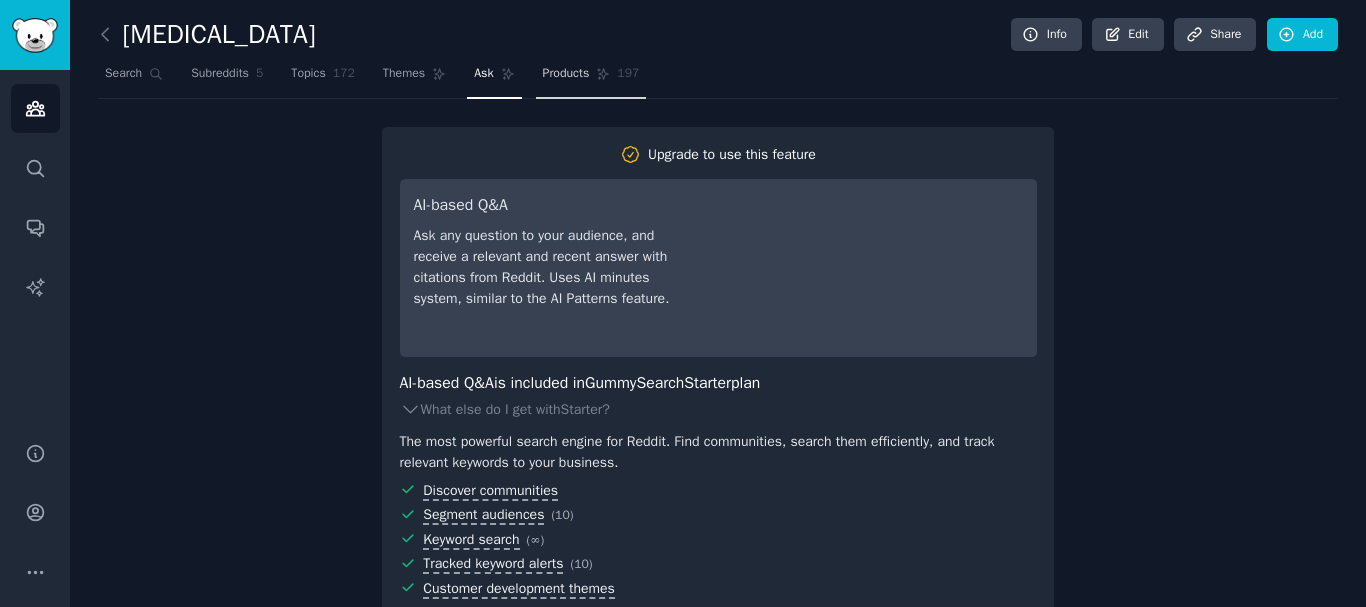 click on "197" at bounding box center (628, 74) 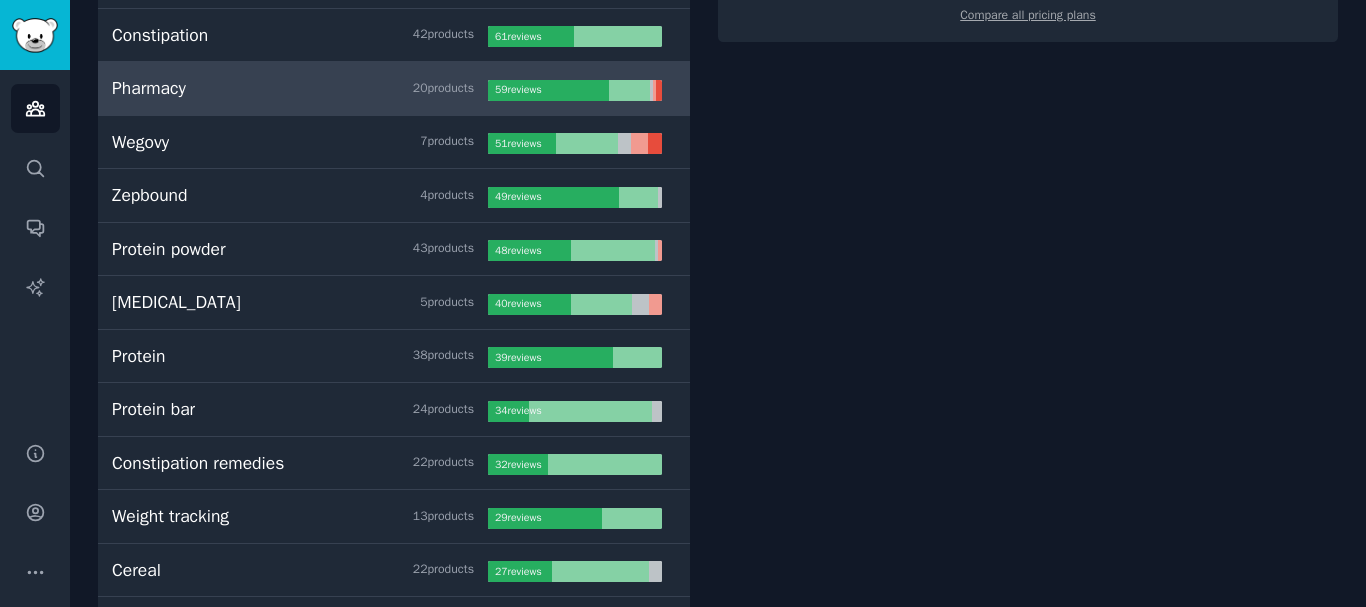 scroll, scrollTop: 500, scrollLeft: 0, axis: vertical 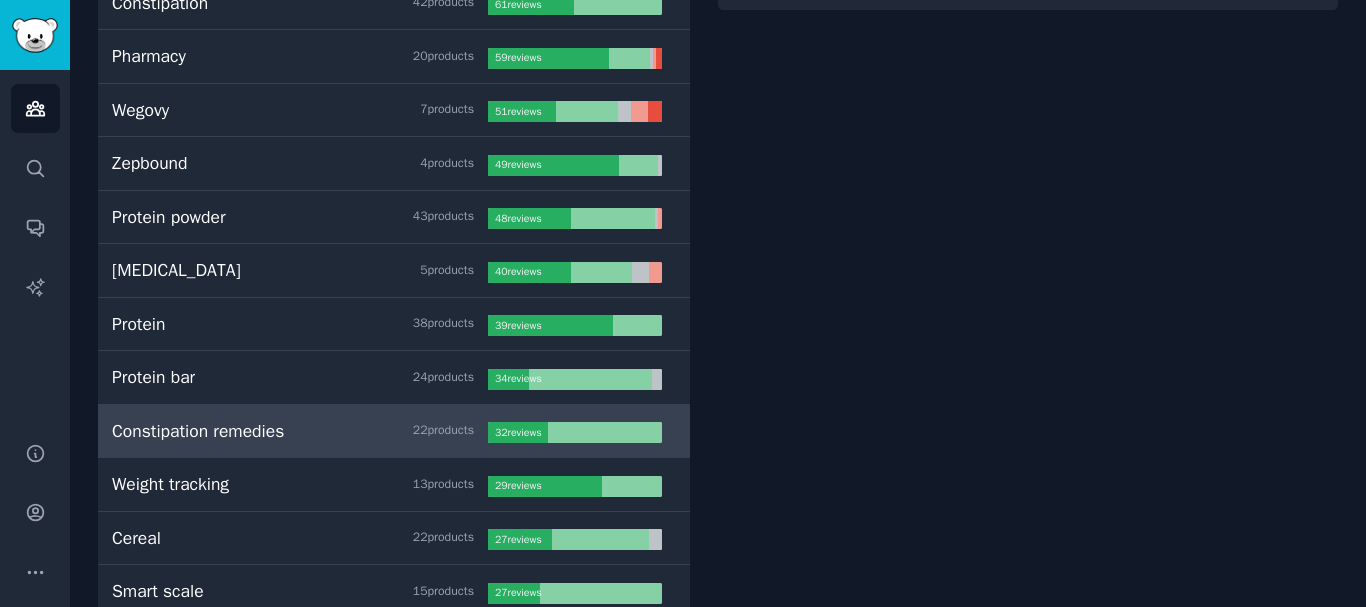 click on "Constipation remedies" at bounding box center (198, 431) 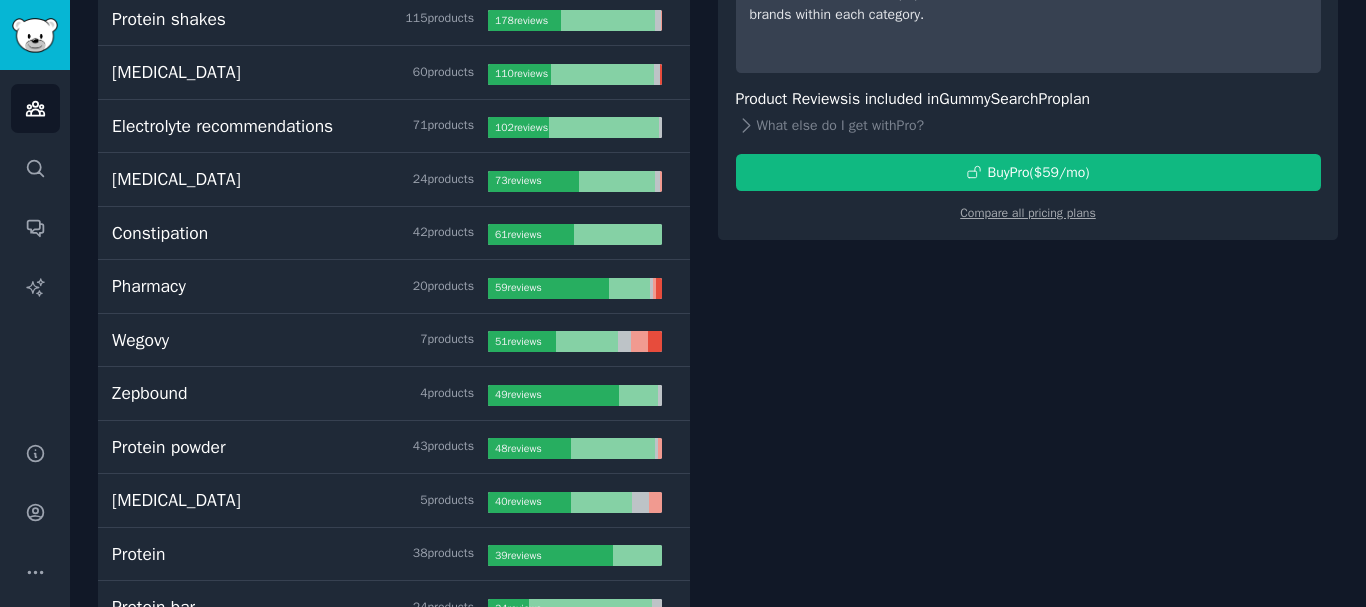 scroll, scrollTop: 0, scrollLeft: 0, axis: both 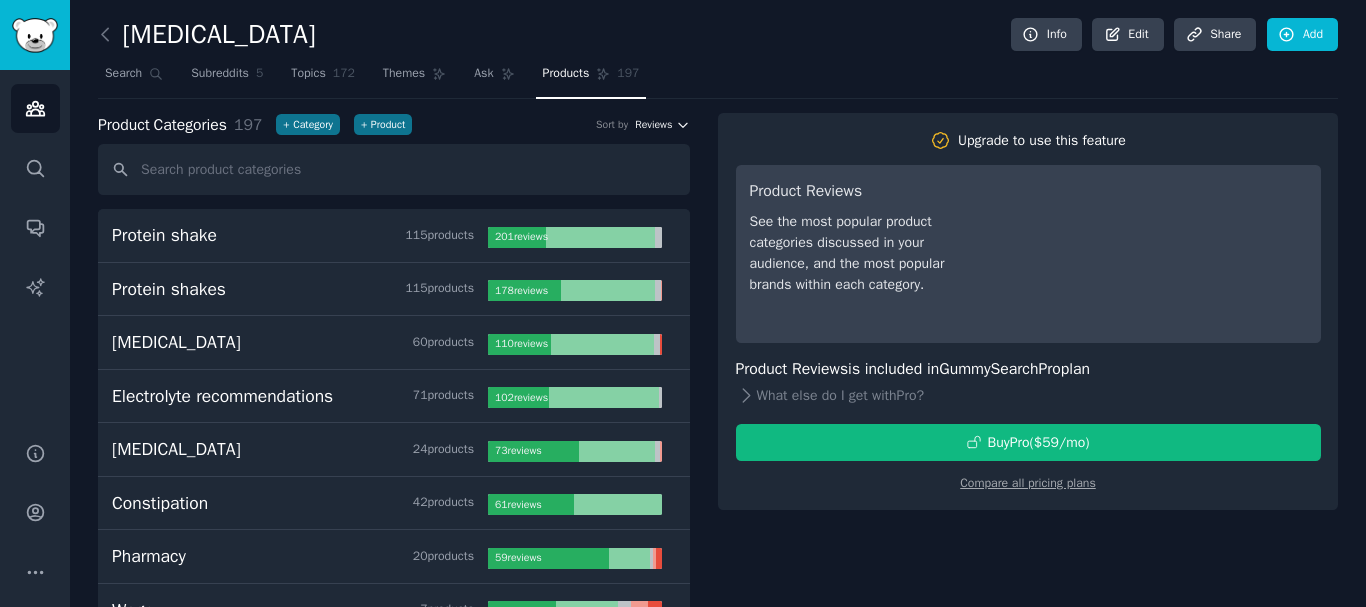 click 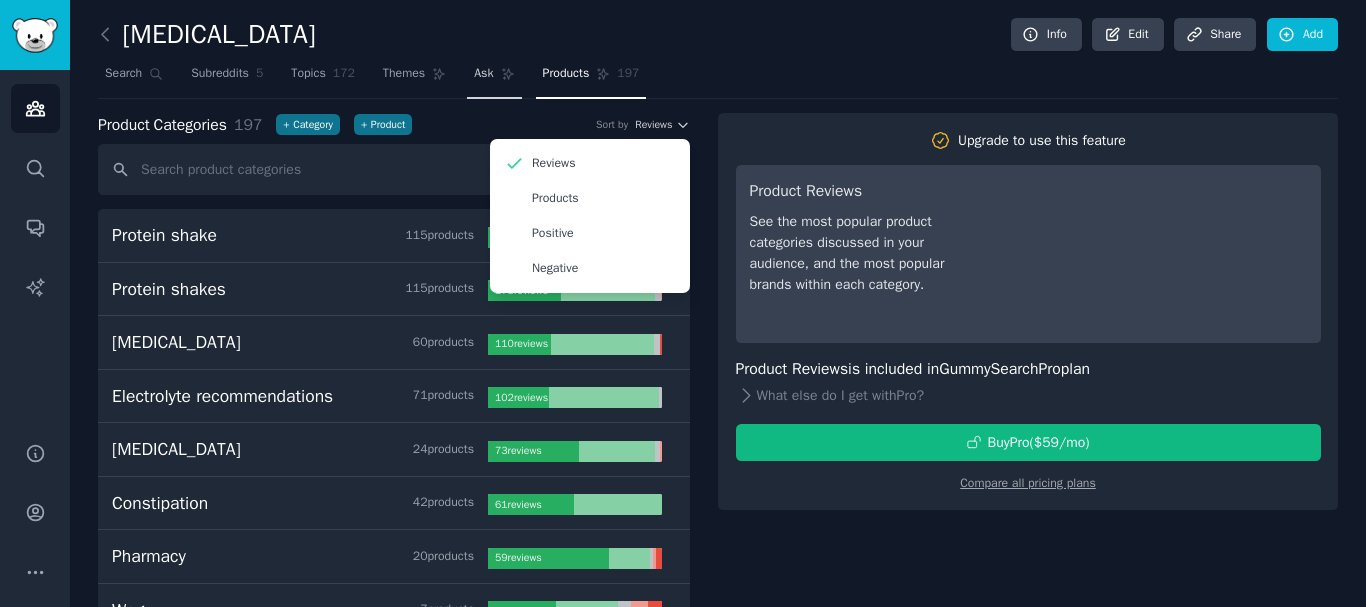 click on "Ask" at bounding box center [483, 74] 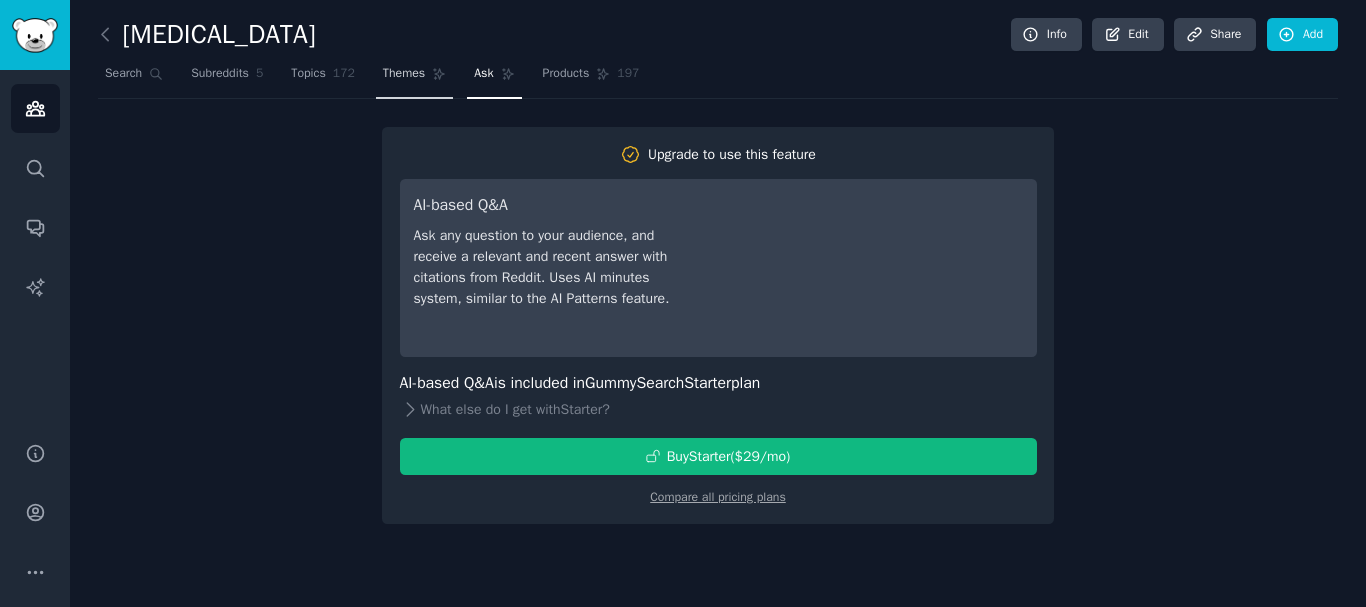 click on "Themes" at bounding box center (414, 78) 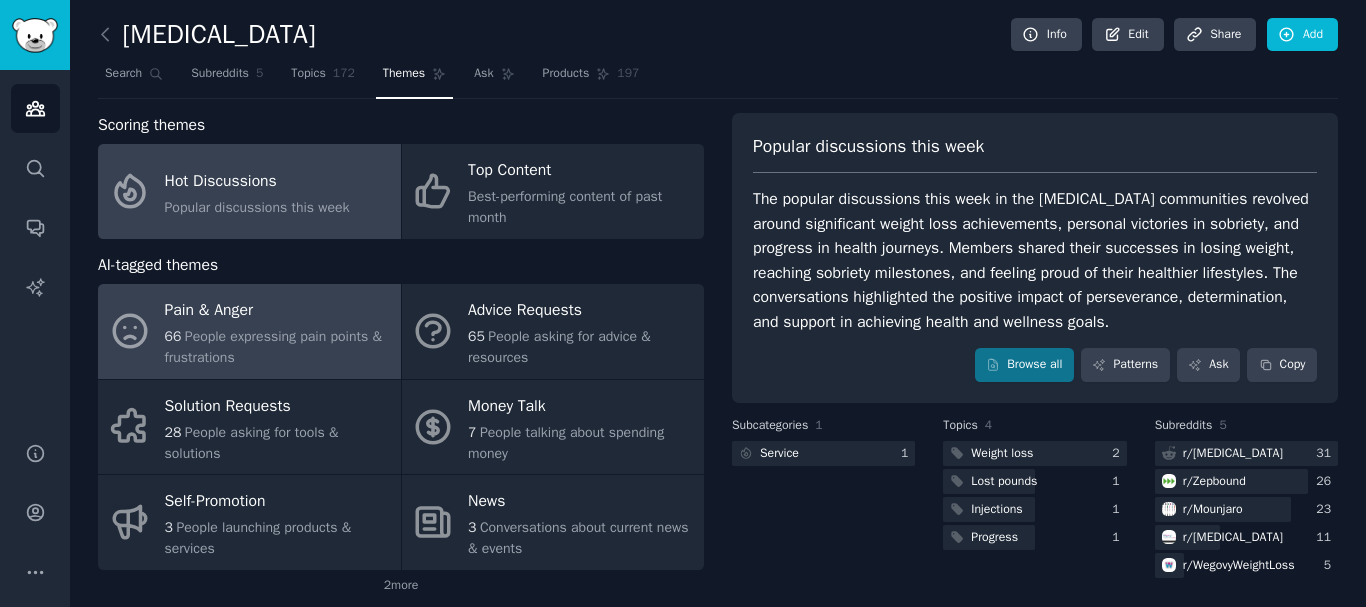 click on "Pain & Anger" at bounding box center (278, 311) 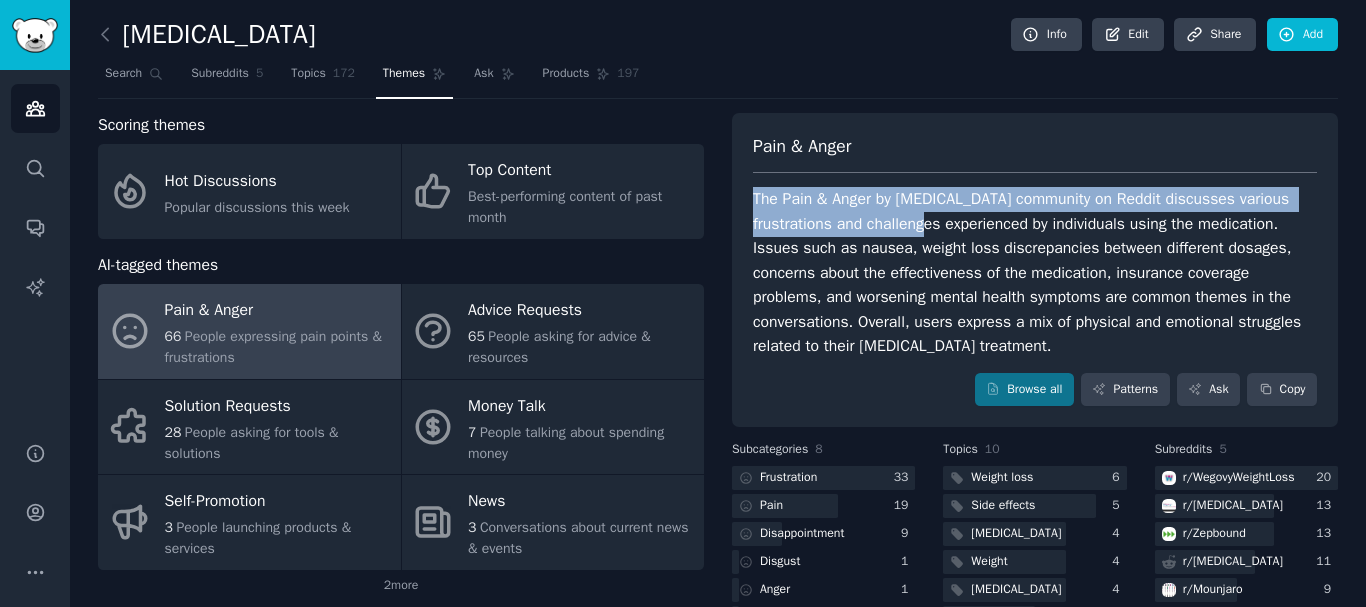drag, startPoint x: 753, startPoint y: 194, endPoint x: 893, endPoint y: 229, distance: 144.3087 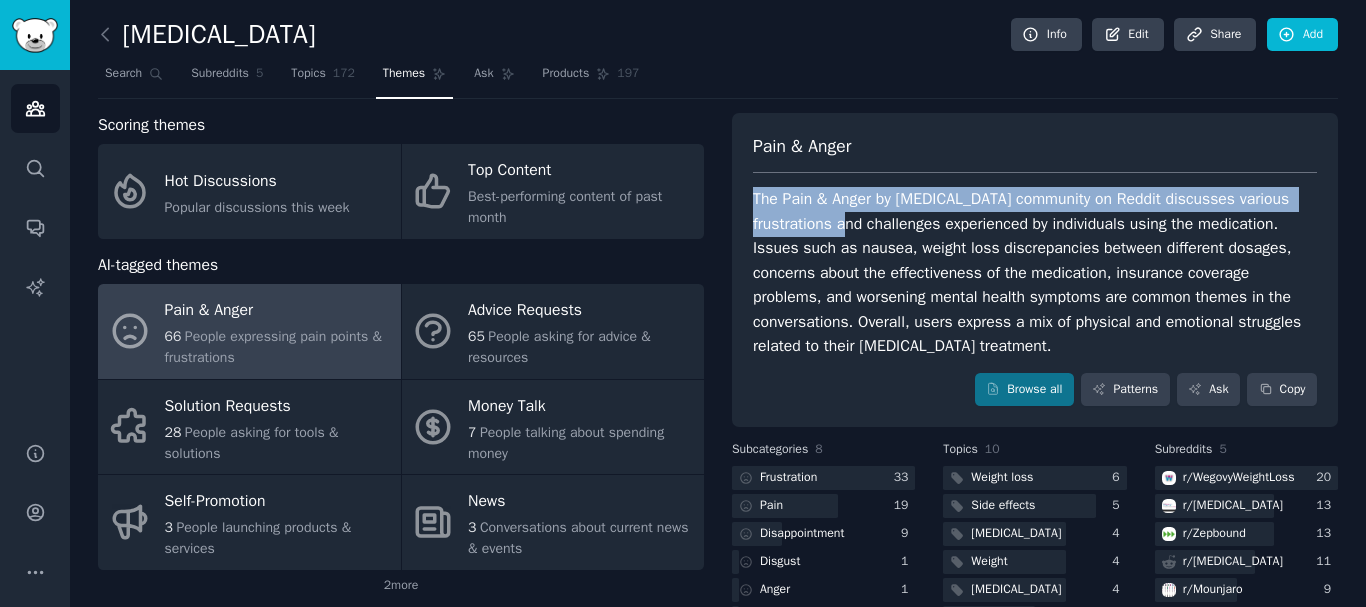 click on "The Pain & Anger by [MEDICAL_DATA] community on Reddit discusses various frustrations and challenges experienced by individuals using the medication. Issues such as nausea, weight loss discrepancies between different dosages, concerns about the effectiveness of the medication, insurance coverage problems, and worsening mental health symptoms are common themes in the conversations. Overall, users express a mix of physical and emotional struggles related to their [MEDICAL_DATA] treatment." at bounding box center (1035, 273) 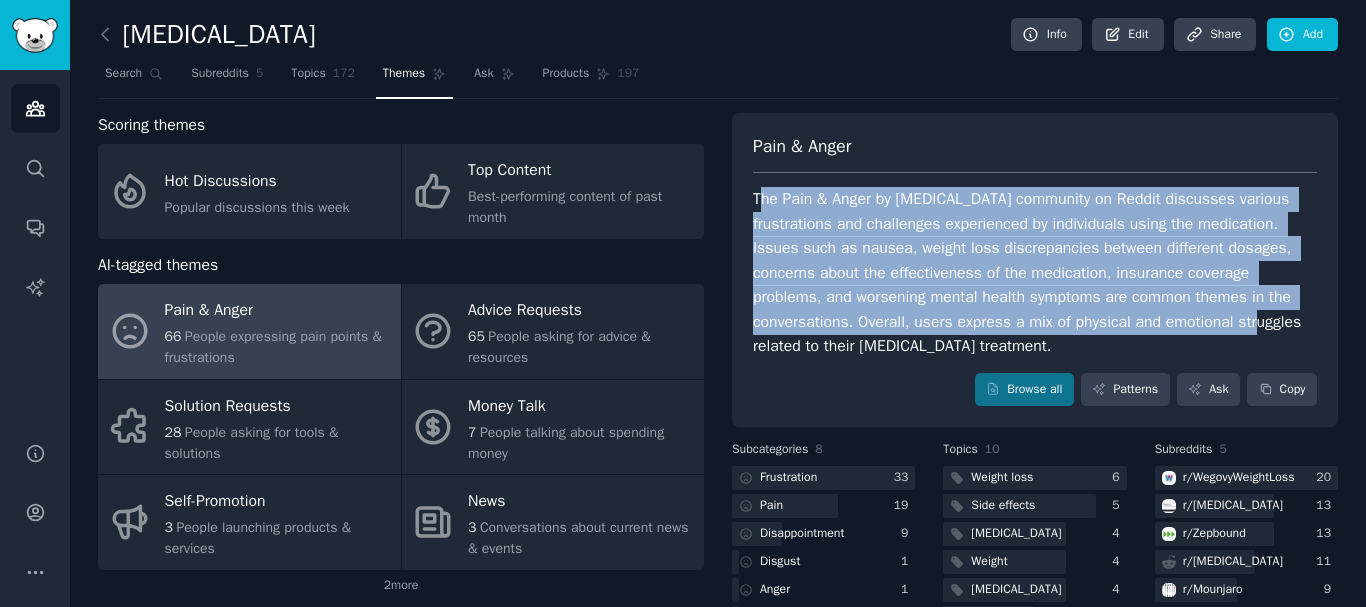 drag, startPoint x: 757, startPoint y: 196, endPoint x: 1297, endPoint y: 328, distance: 555.8993 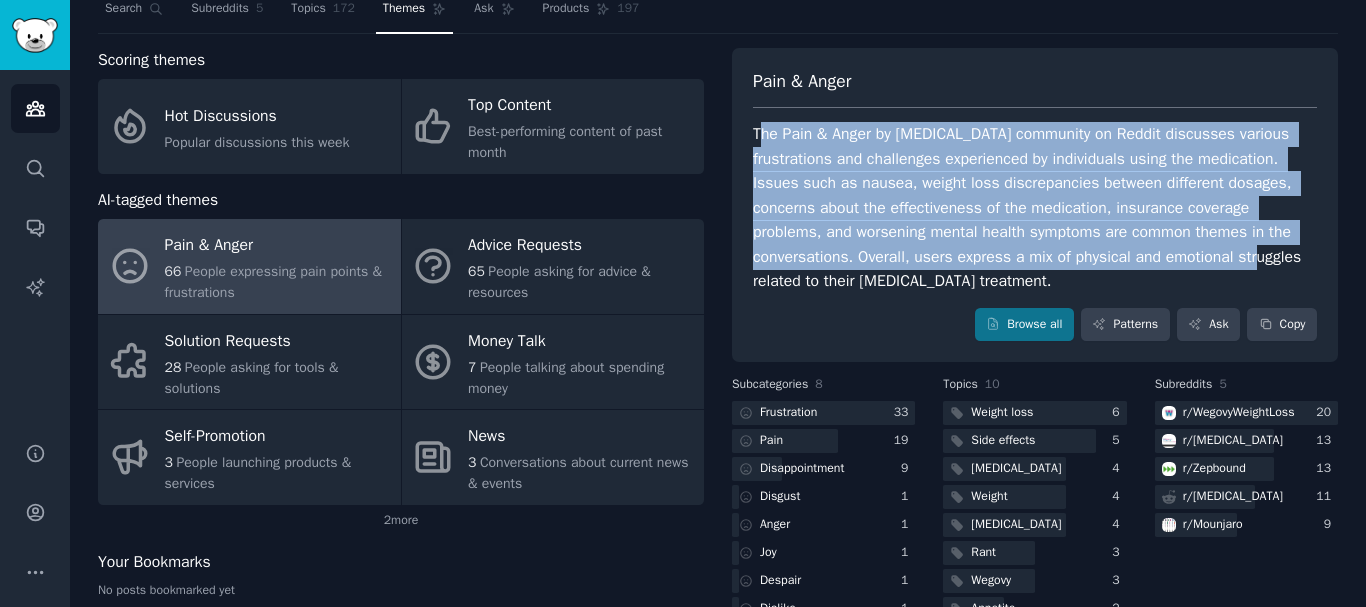 scroll, scrollTop: 100, scrollLeft: 0, axis: vertical 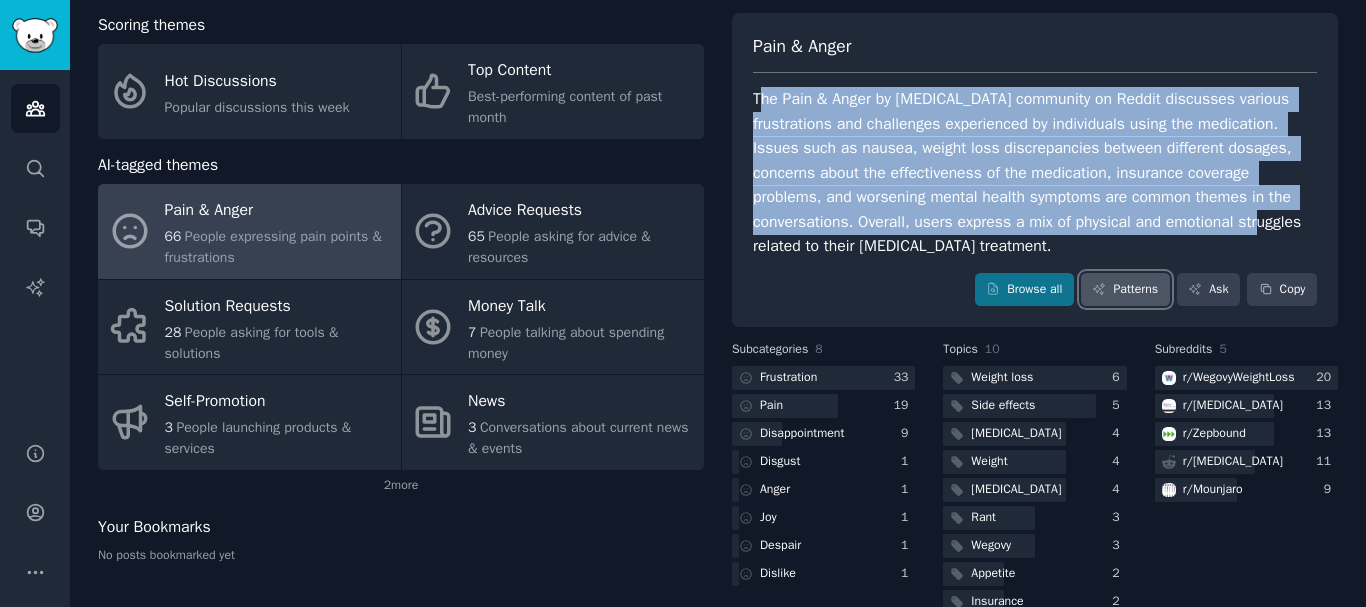 click on "Patterns" at bounding box center [1125, 290] 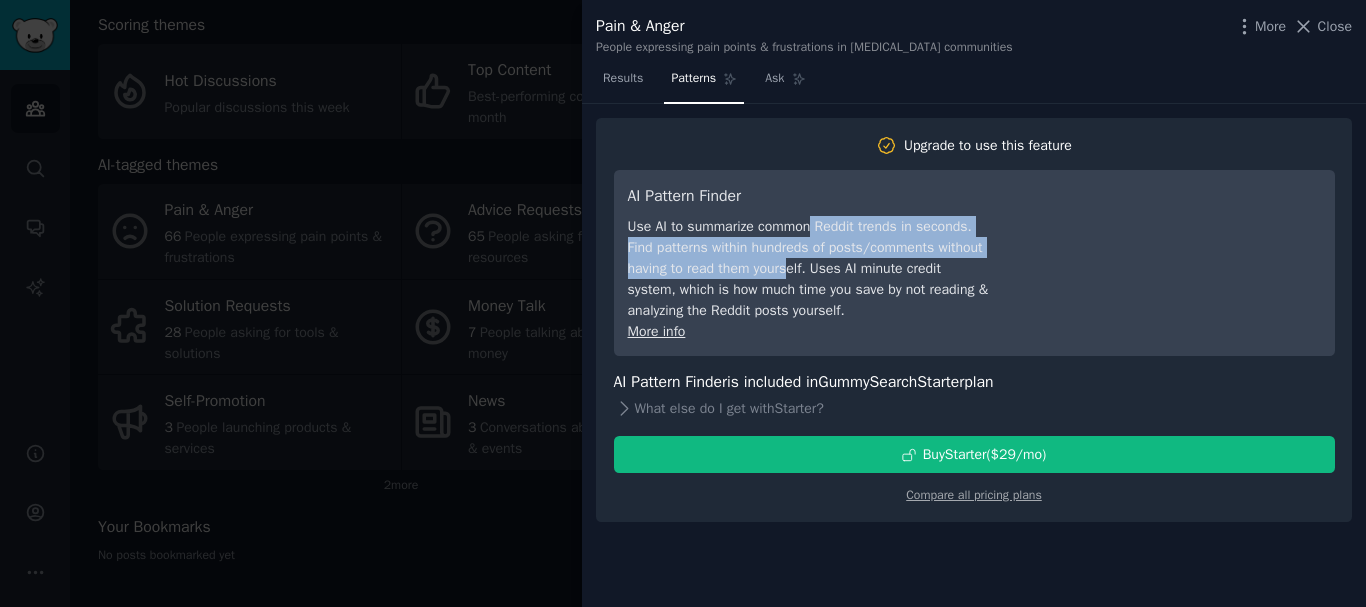 drag, startPoint x: 813, startPoint y: 225, endPoint x: 788, endPoint y: 273, distance: 54.120235 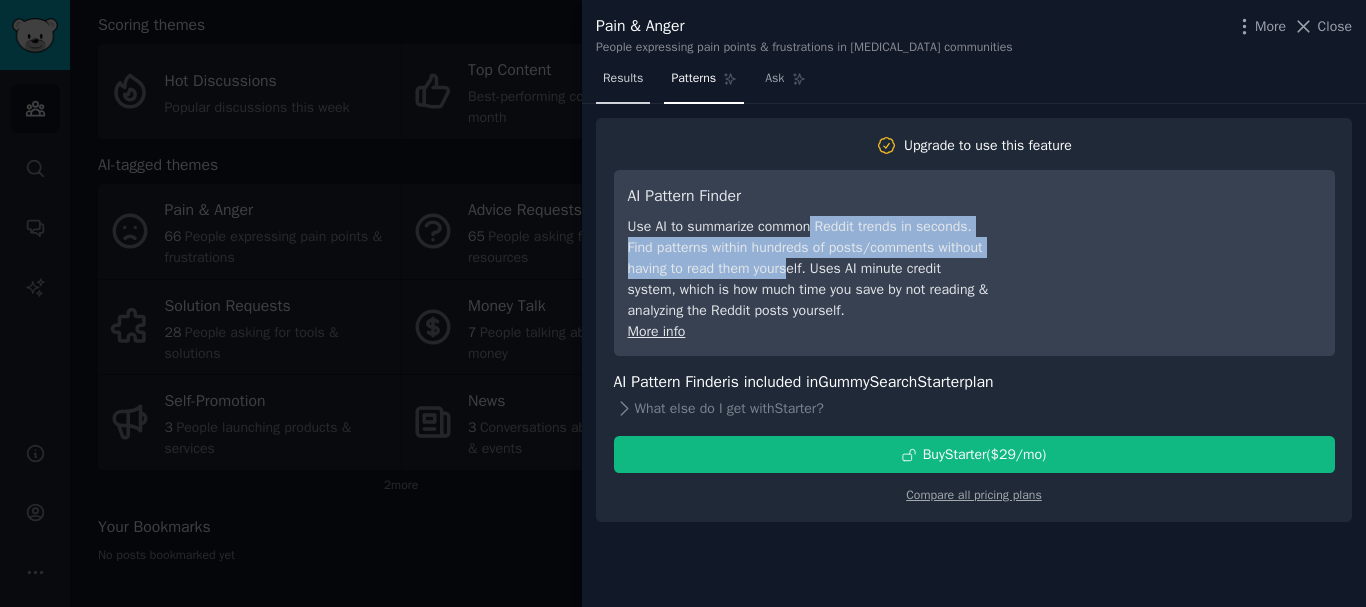 click on "Results" at bounding box center (623, 83) 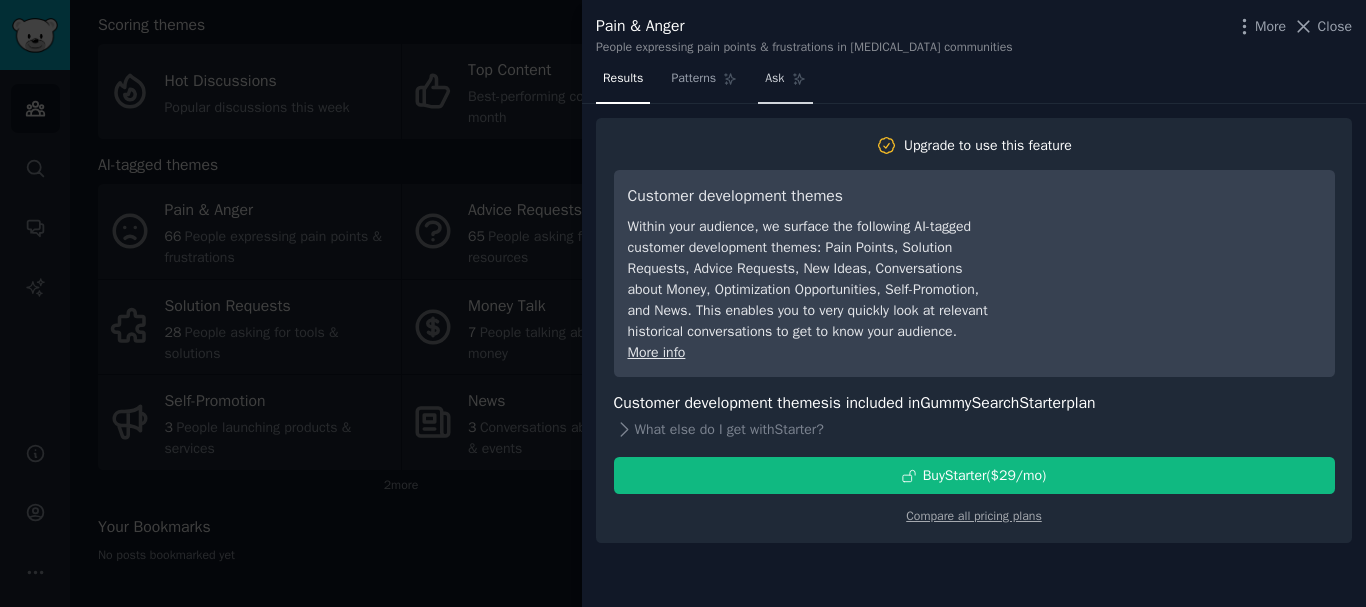 click on "Ask" at bounding box center [774, 79] 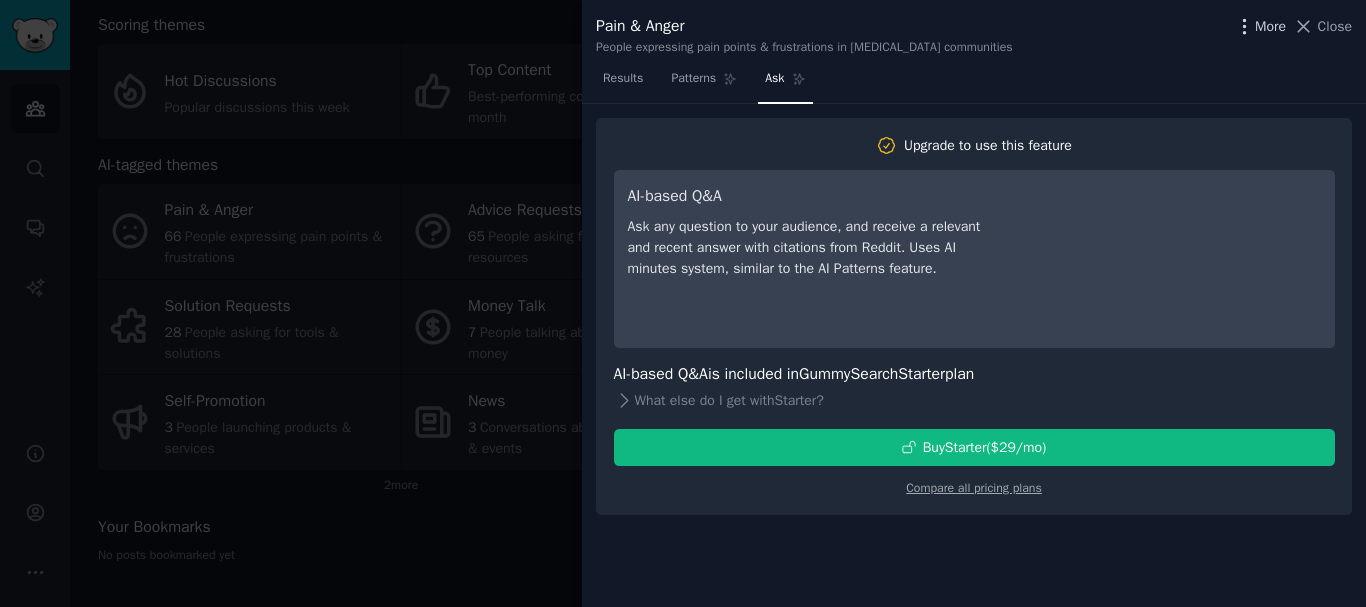 click on "More" at bounding box center [1270, 26] 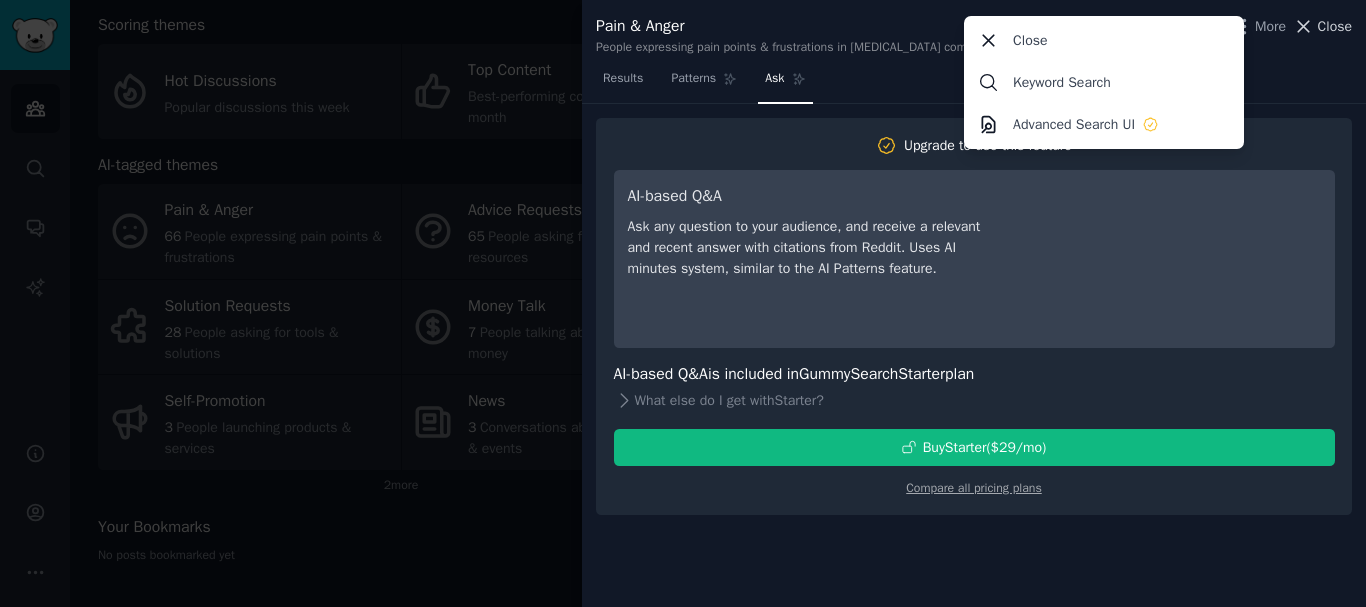 click 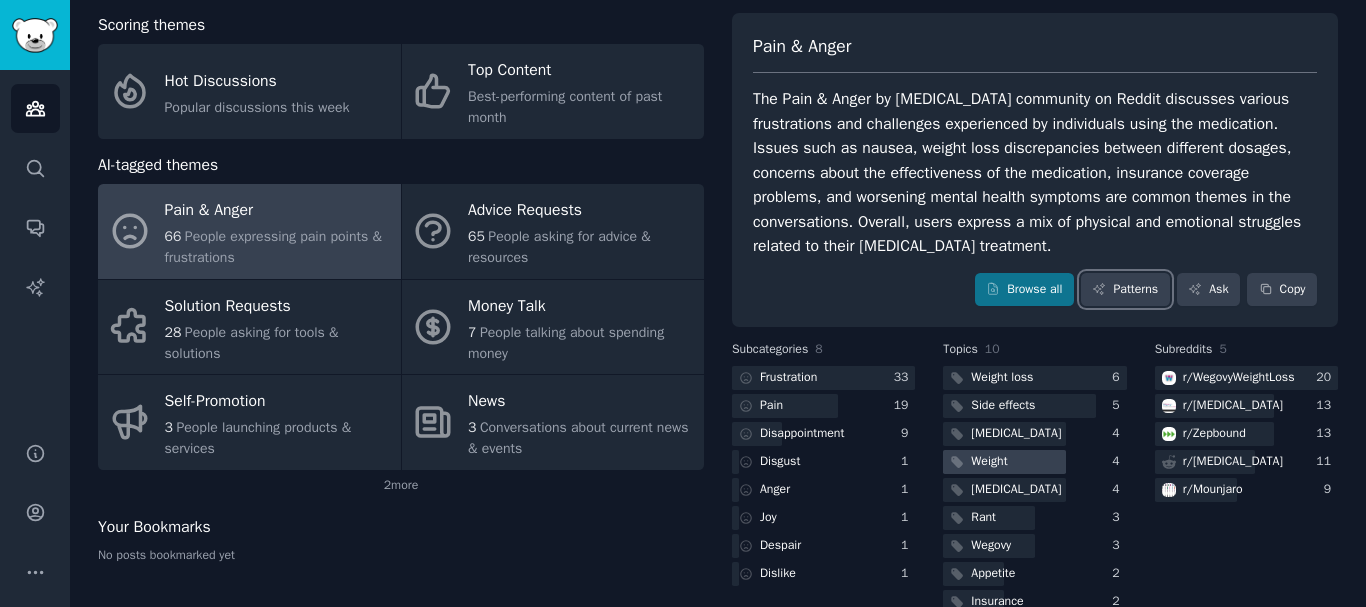 scroll, scrollTop: 167, scrollLeft: 0, axis: vertical 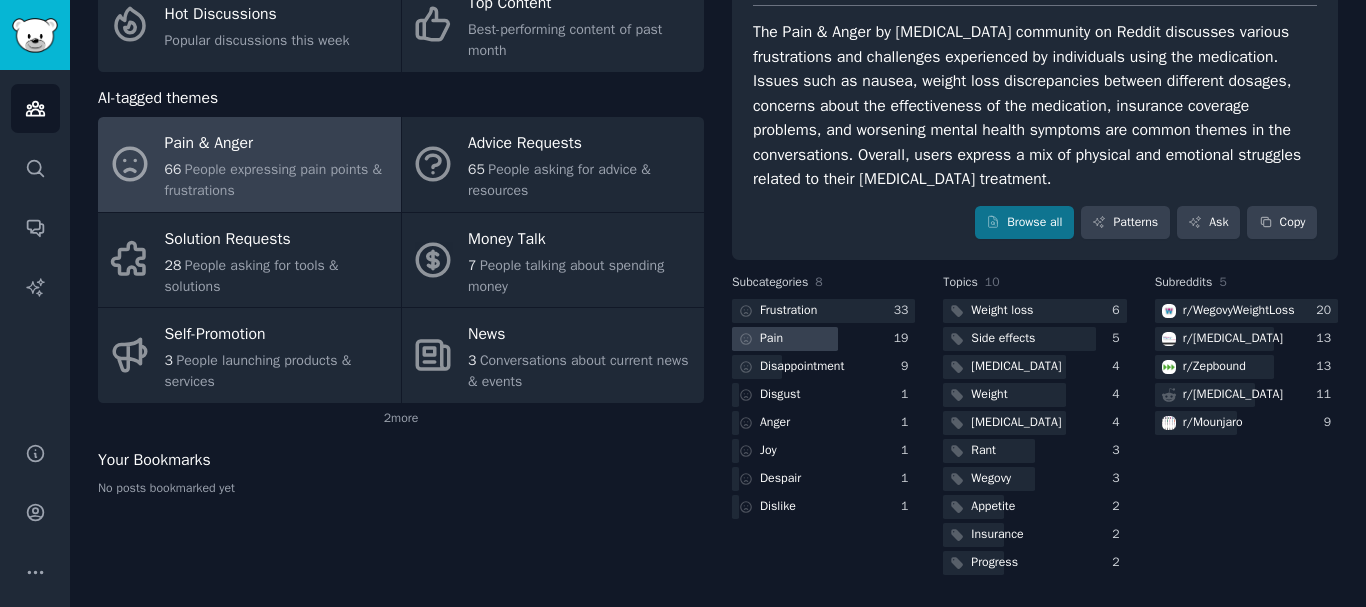 click at bounding box center (785, 339) 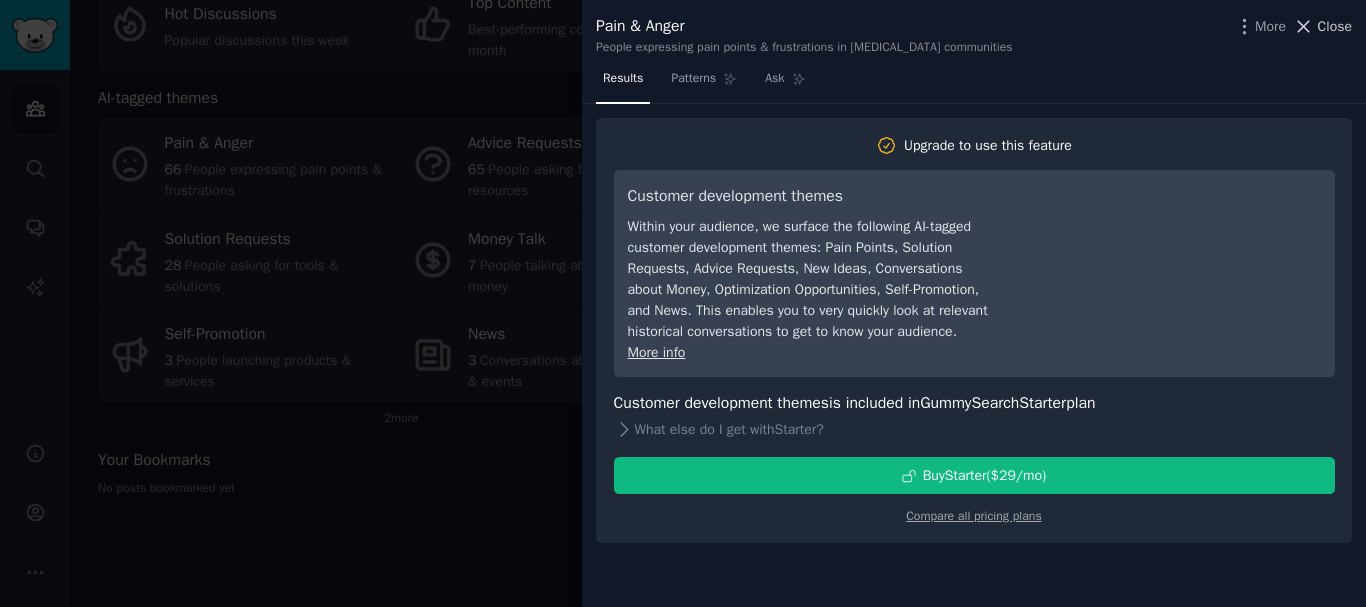 click 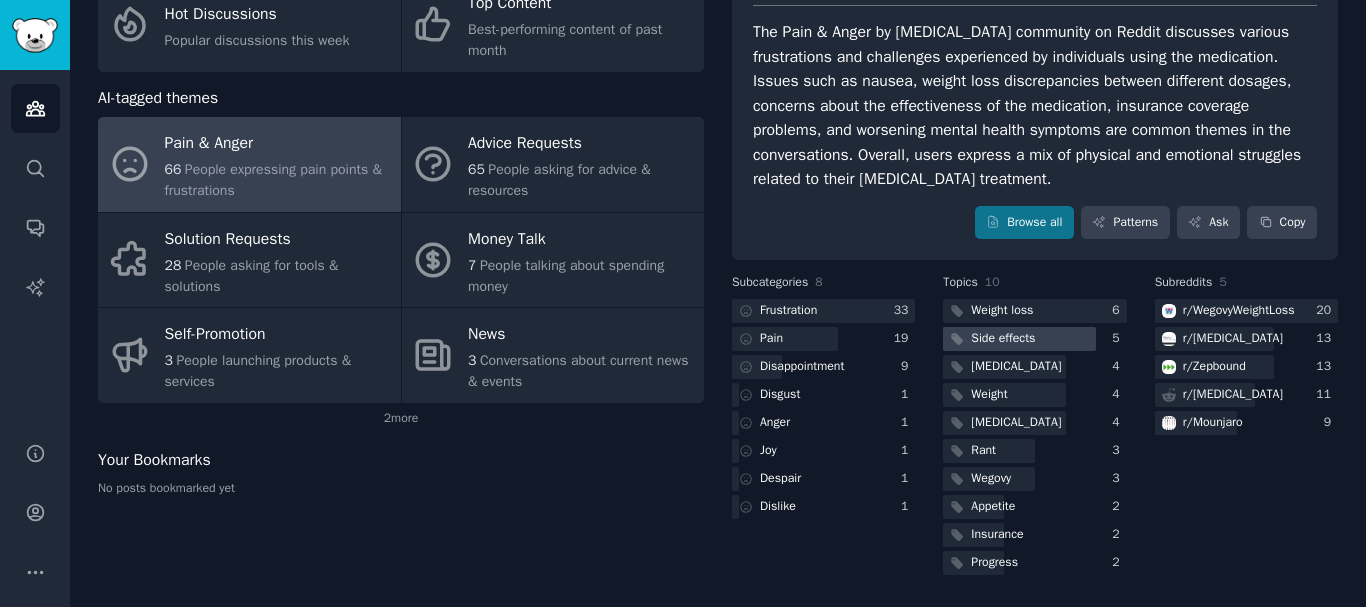 click on "Side effects" at bounding box center [1003, 339] 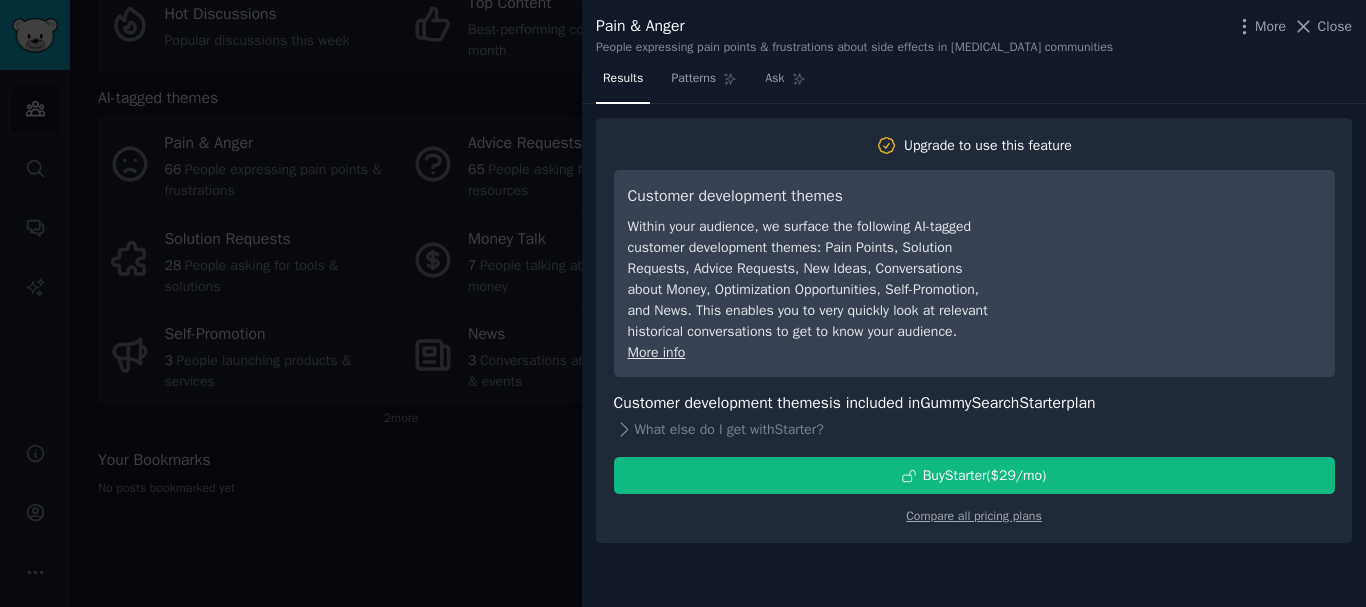 drag, startPoint x: 673, startPoint y: 390, endPoint x: 1199, endPoint y: 408, distance: 526.3079 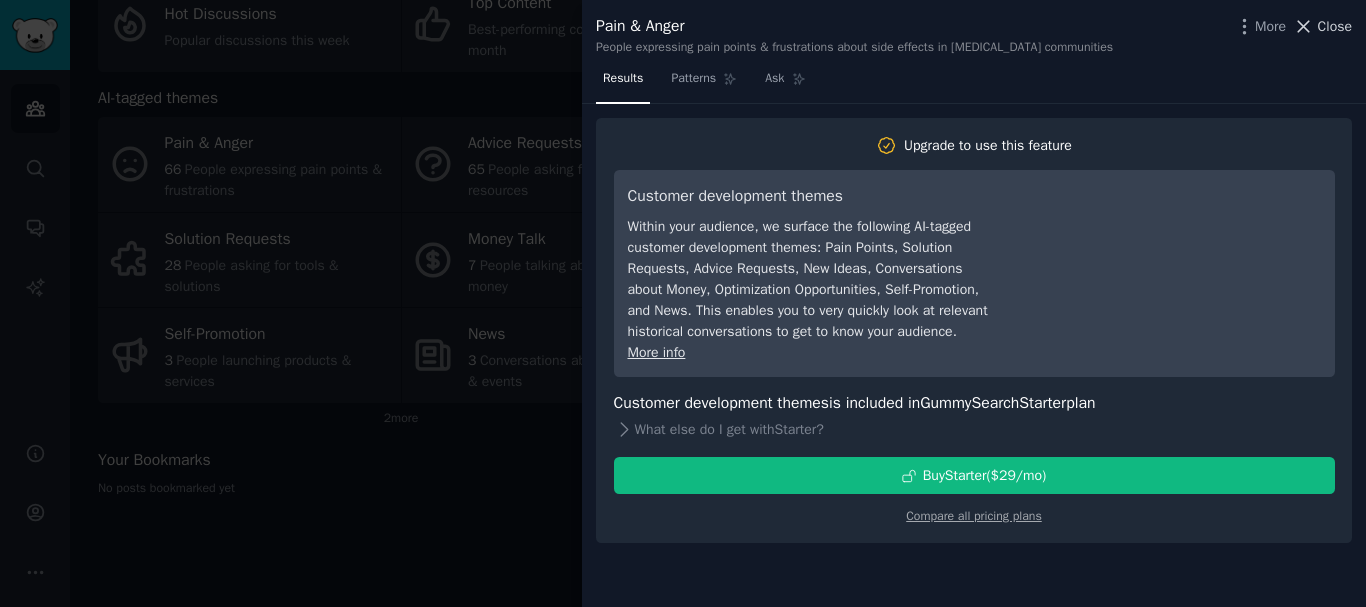 click on "Close" at bounding box center [1335, 26] 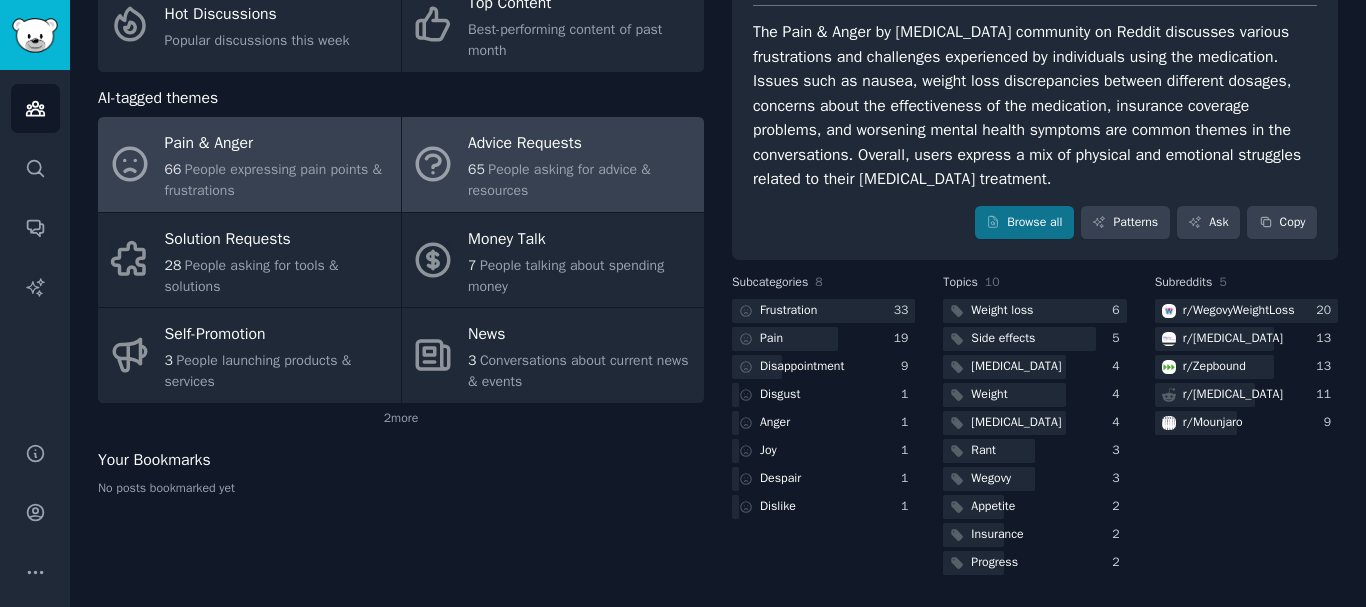 click on "Advice Requests" at bounding box center [581, 144] 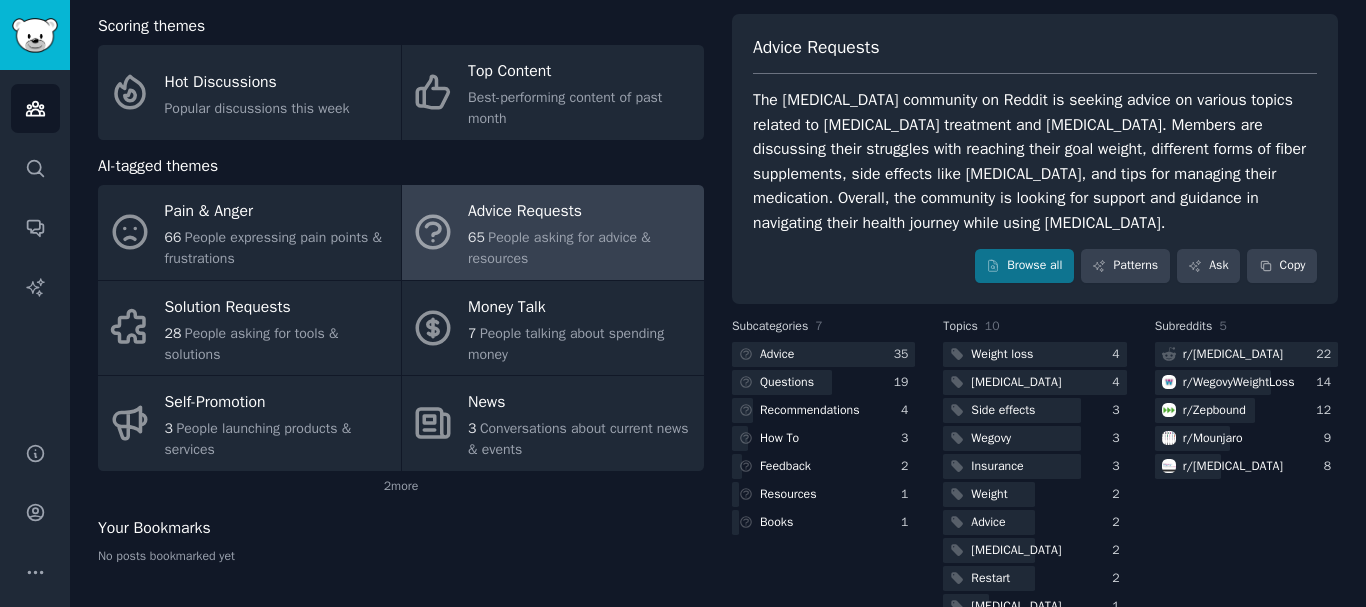 scroll, scrollTop: 142, scrollLeft: 0, axis: vertical 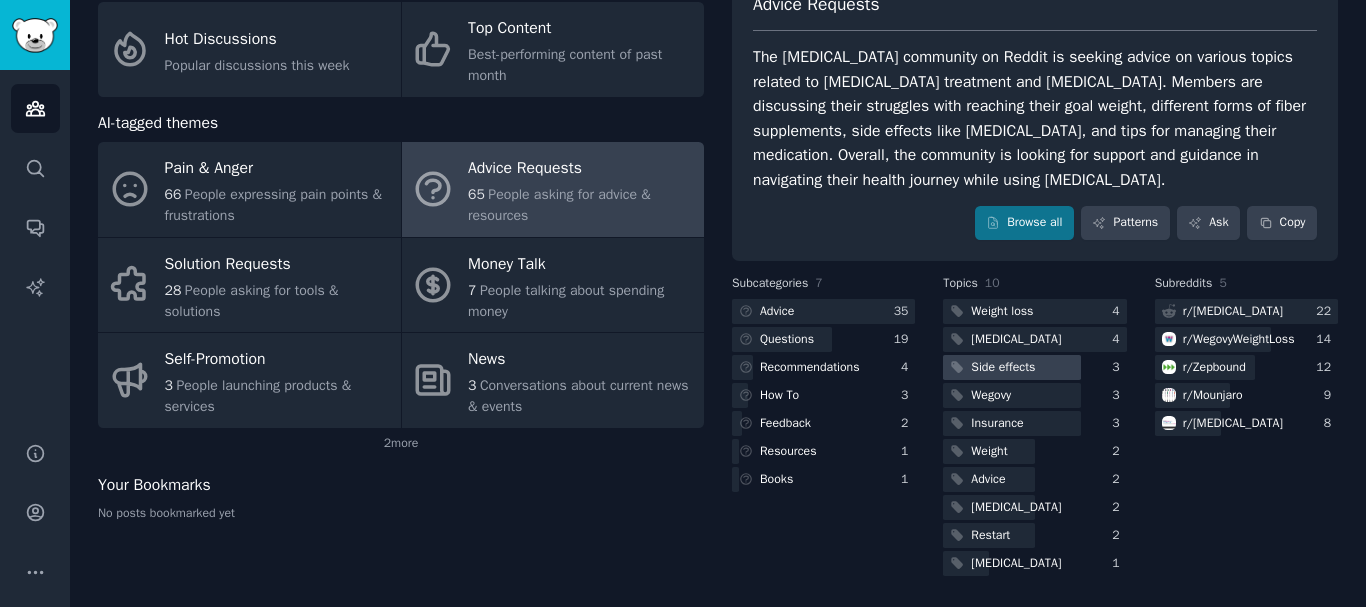 click on "Side effects" at bounding box center (1003, 368) 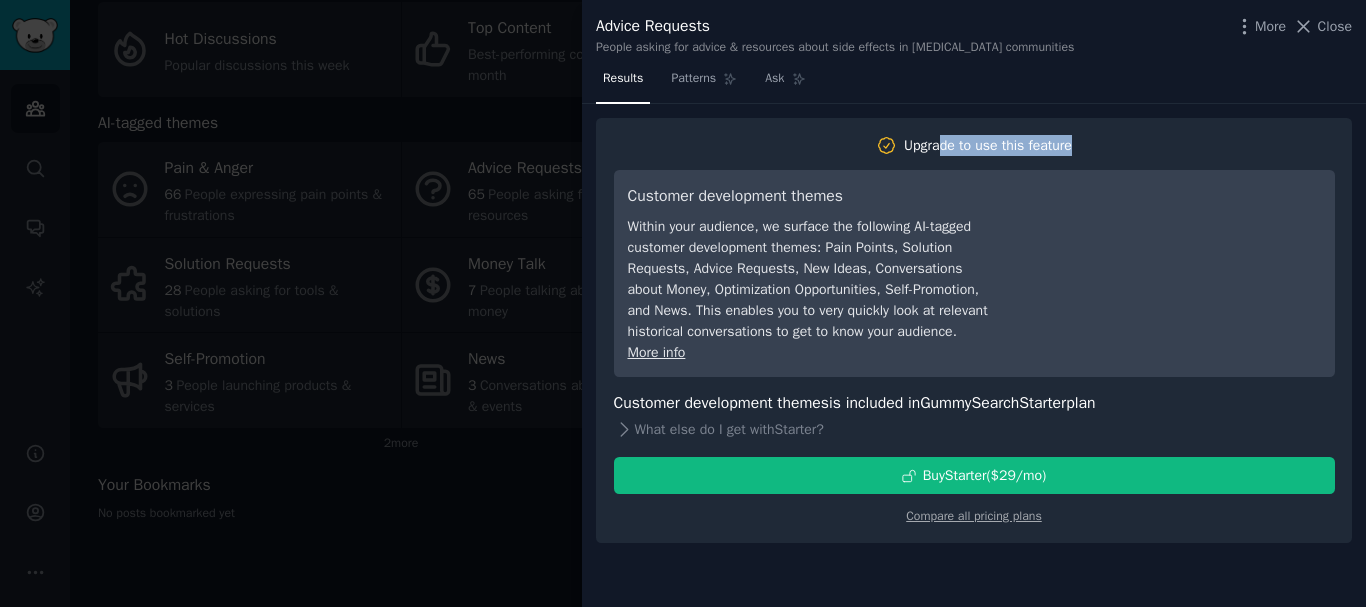 drag, startPoint x: 939, startPoint y: 148, endPoint x: 1095, endPoint y: 147, distance: 156.0032 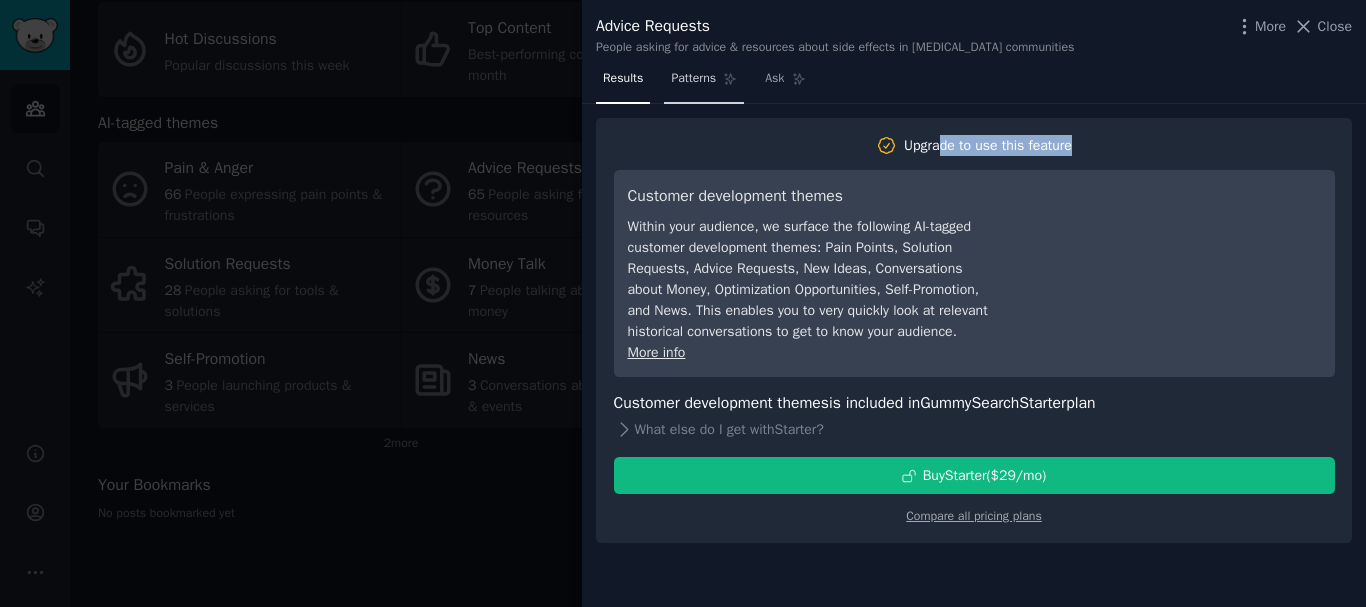 click on "Patterns" at bounding box center (693, 79) 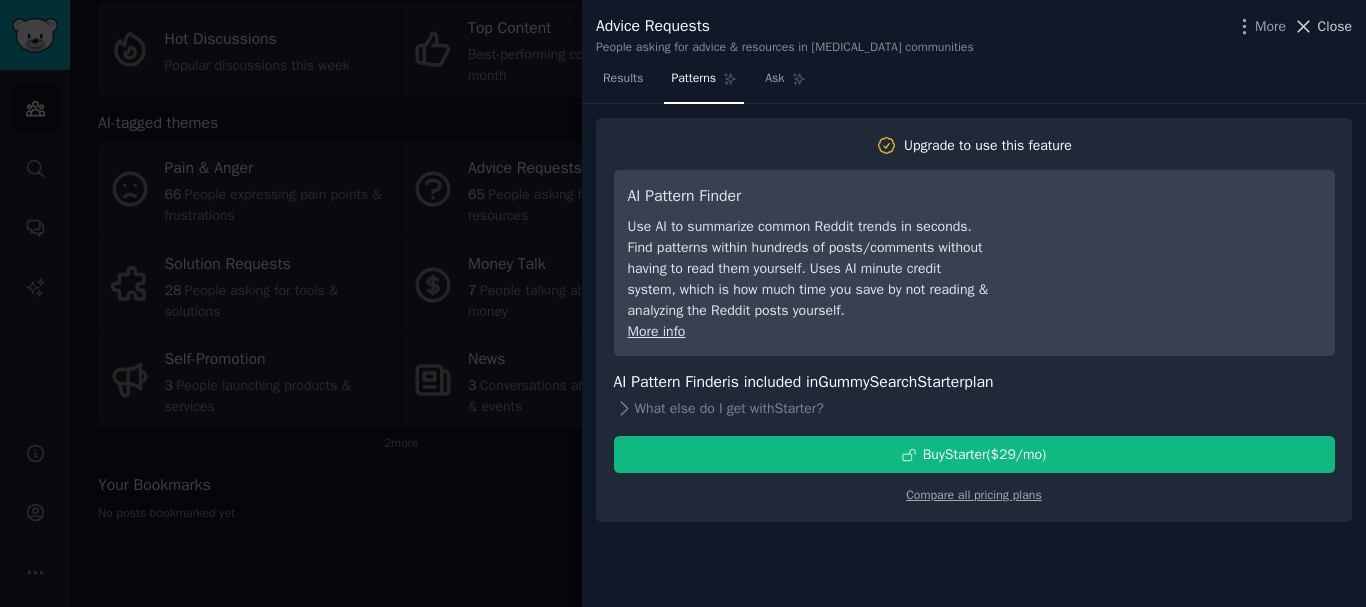 click on "Close" at bounding box center [1335, 26] 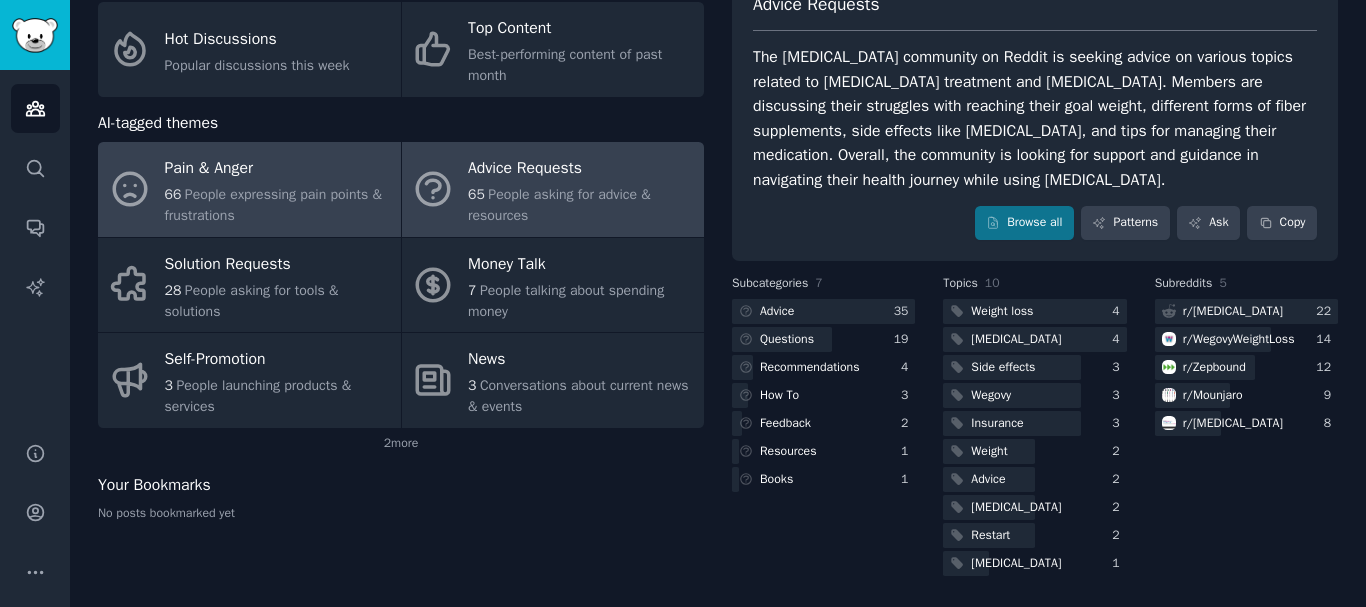 click on "People expressing pain points & frustrations" at bounding box center [273, 205] 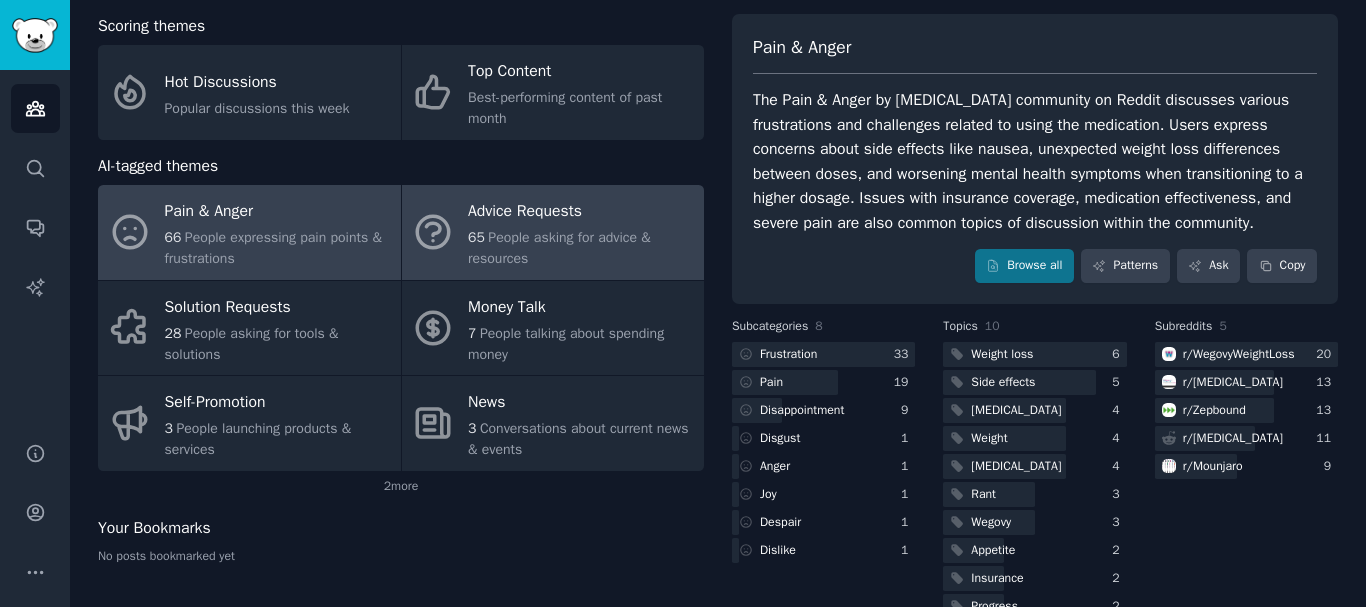scroll, scrollTop: 142, scrollLeft: 0, axis: vertical 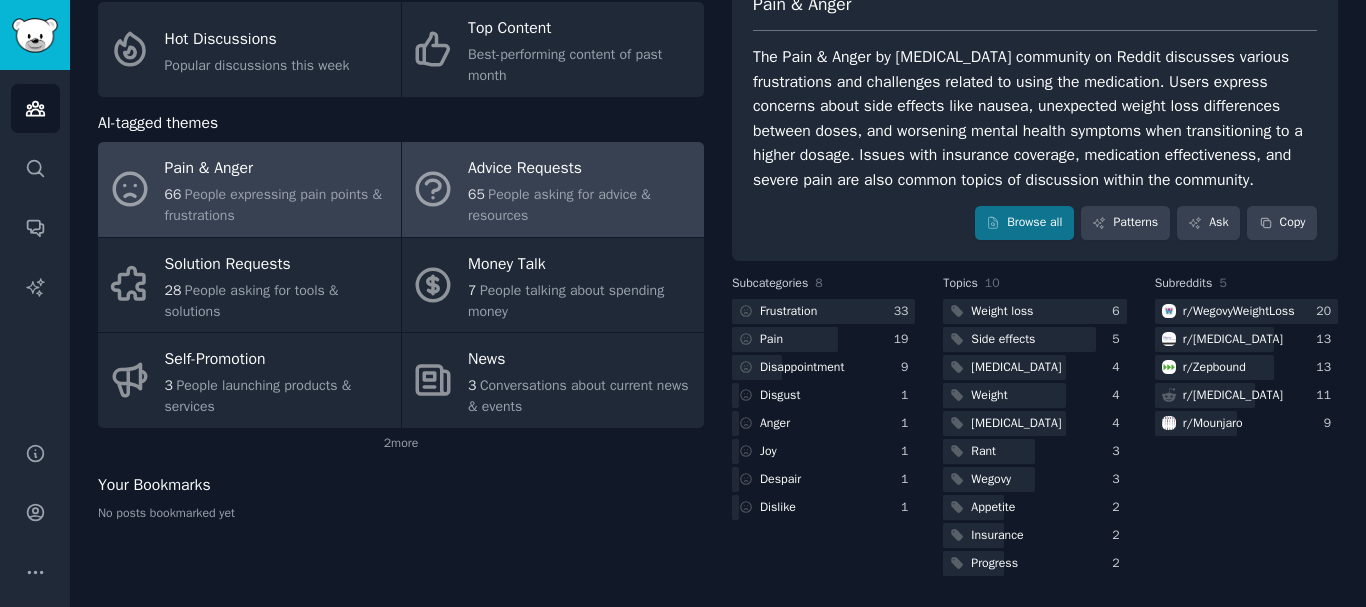 click on "People asking for advice & resources" at bounding box center (559, 205) 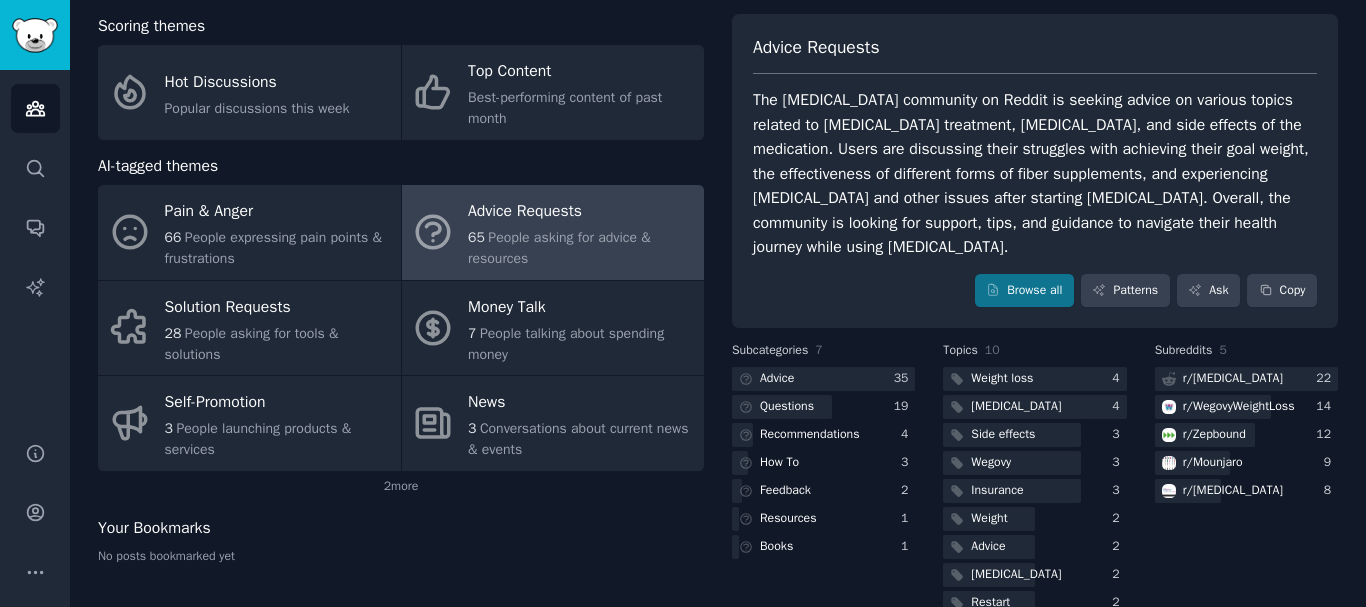 scroll, scrollTop: 142, scrollLeft: 0, axis: vertical 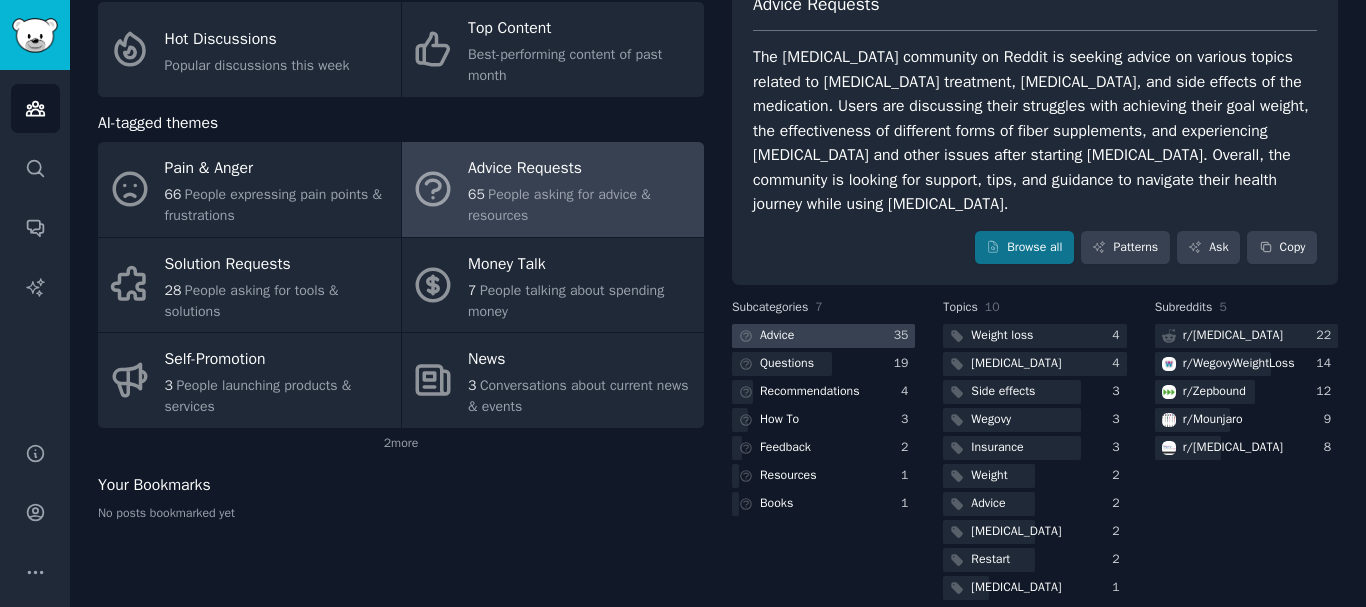 click at bounding box center (823, 336) 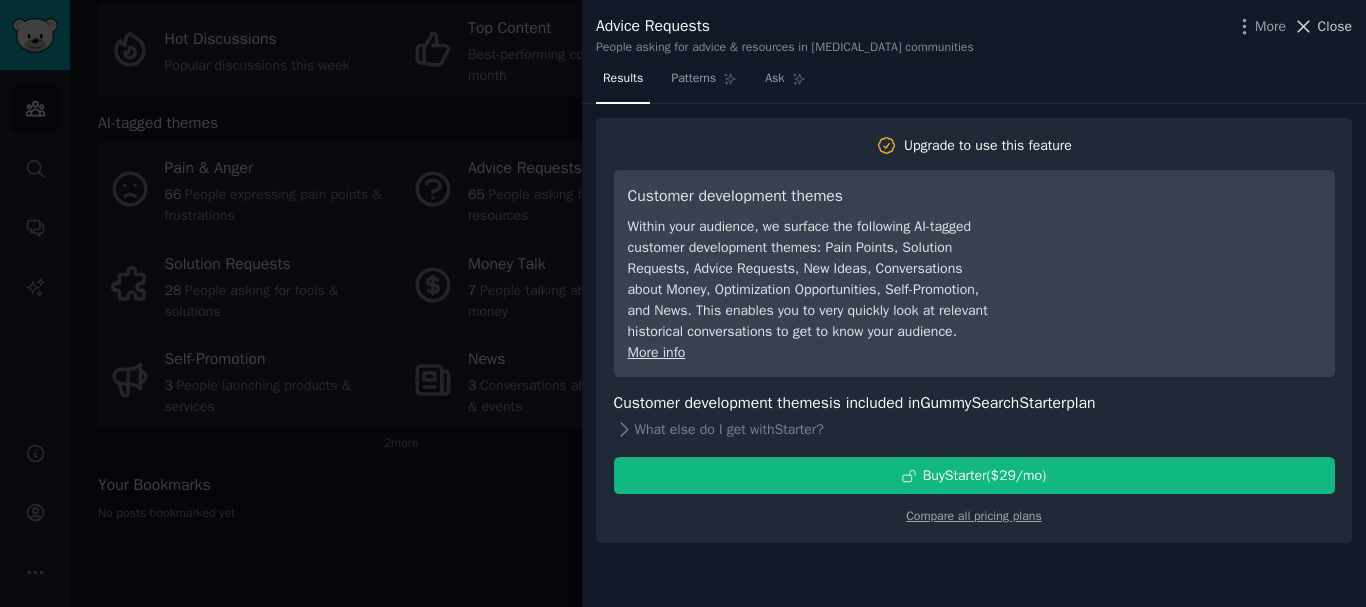 click on "Close" at bounding box center [1335, 26] 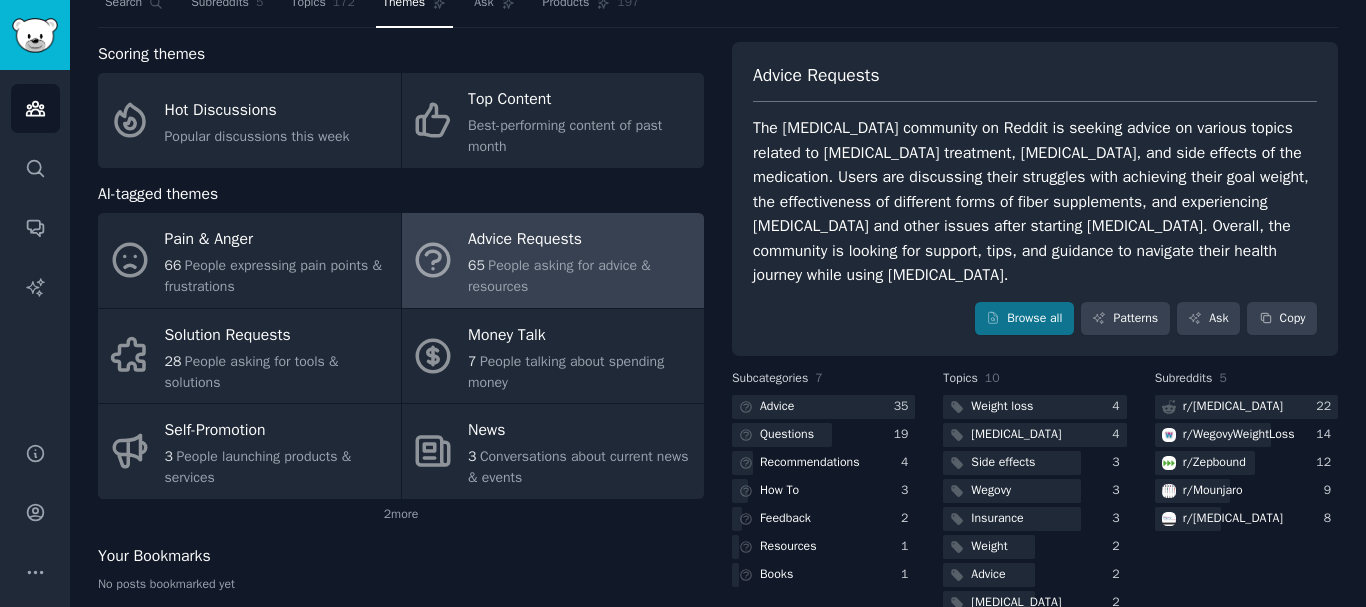 scroll, scrollTop: 0, scrollLeft: 0, axis: both 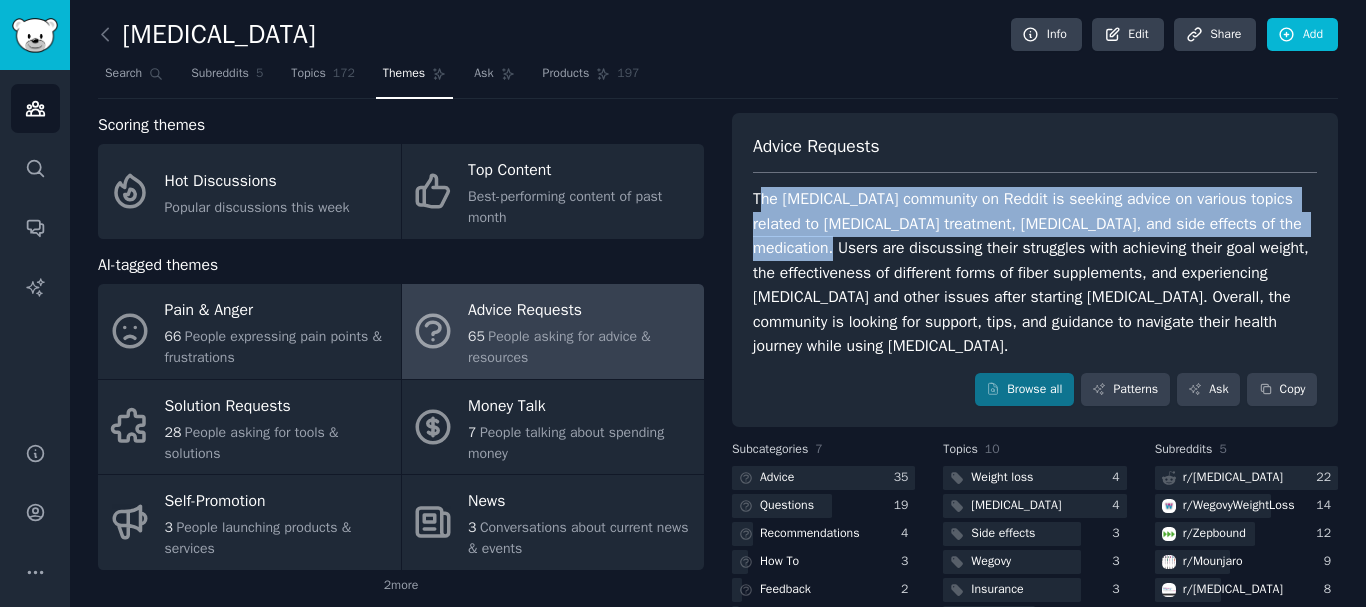 drag, startPoint x: 801, startPoint y: 206, endPoint x: 813, endPoint y: 249, distance: 44.64303 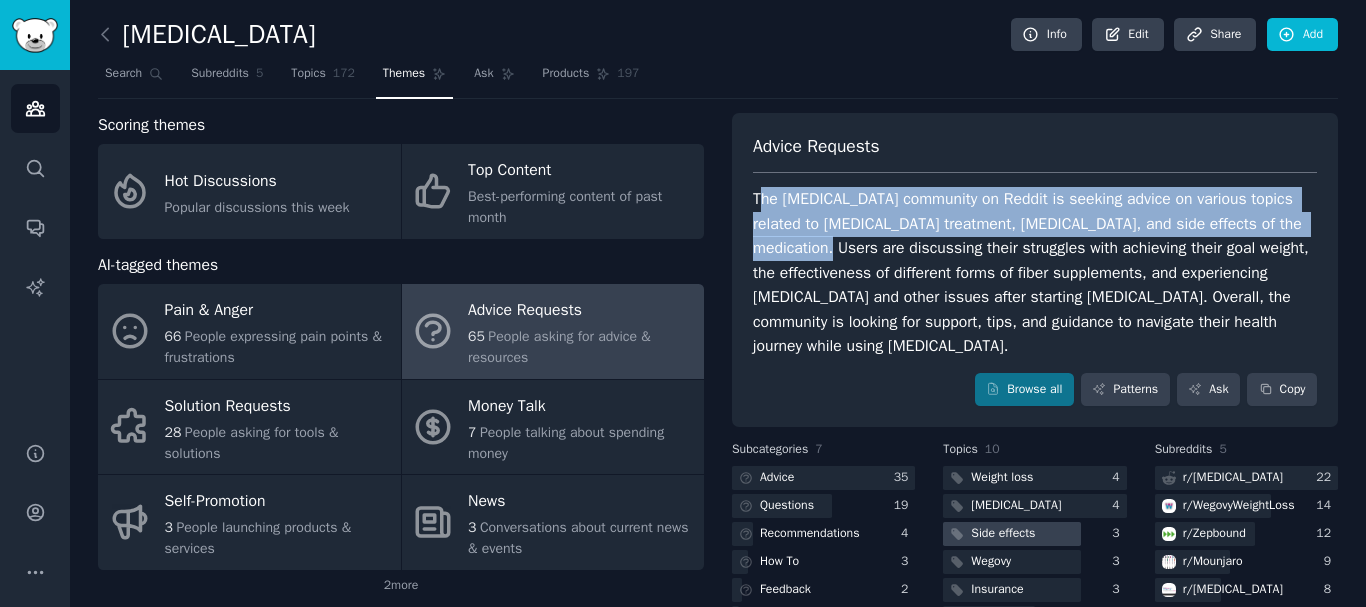 click on "Side effects" at bounding box center (1003, 534) 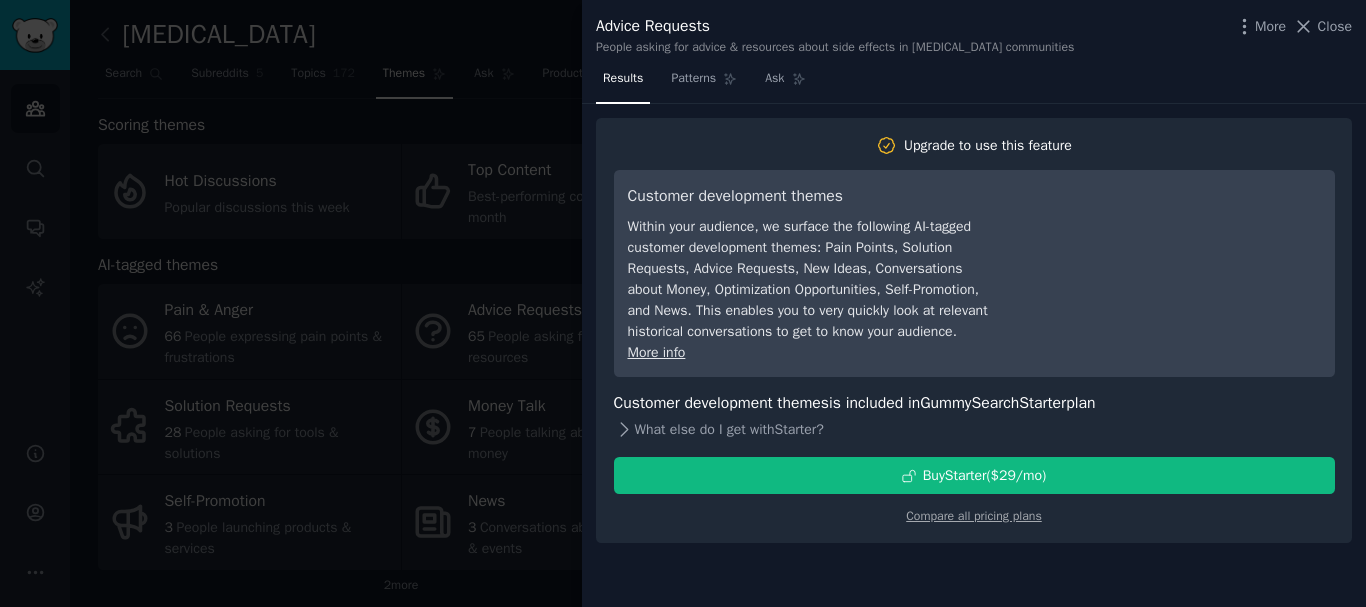 click 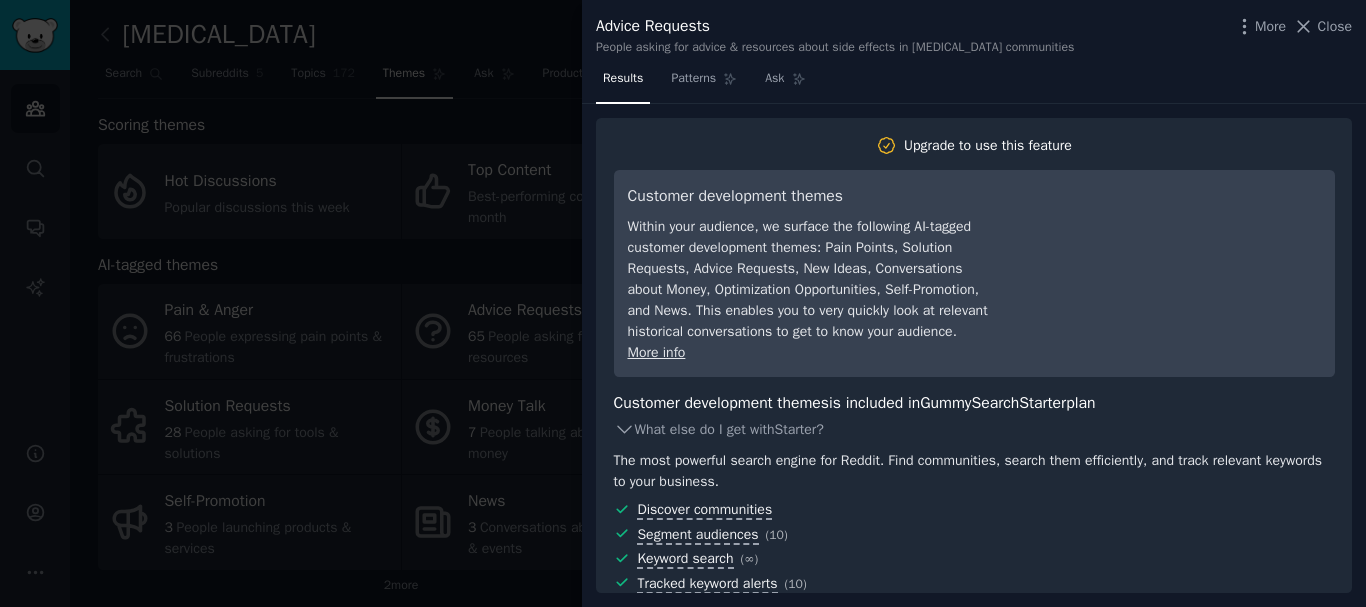 scroll, scrollTop: 223, scrollLeft: 0, axis: vertical 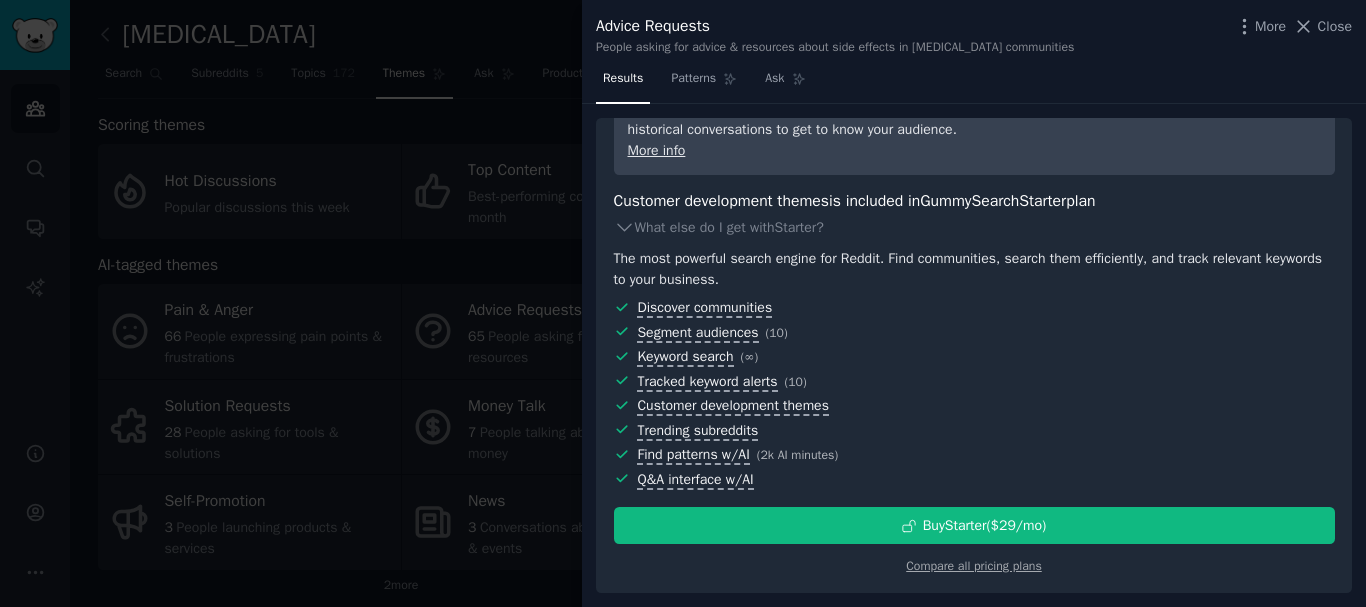click at bounding box center (683, 303) 